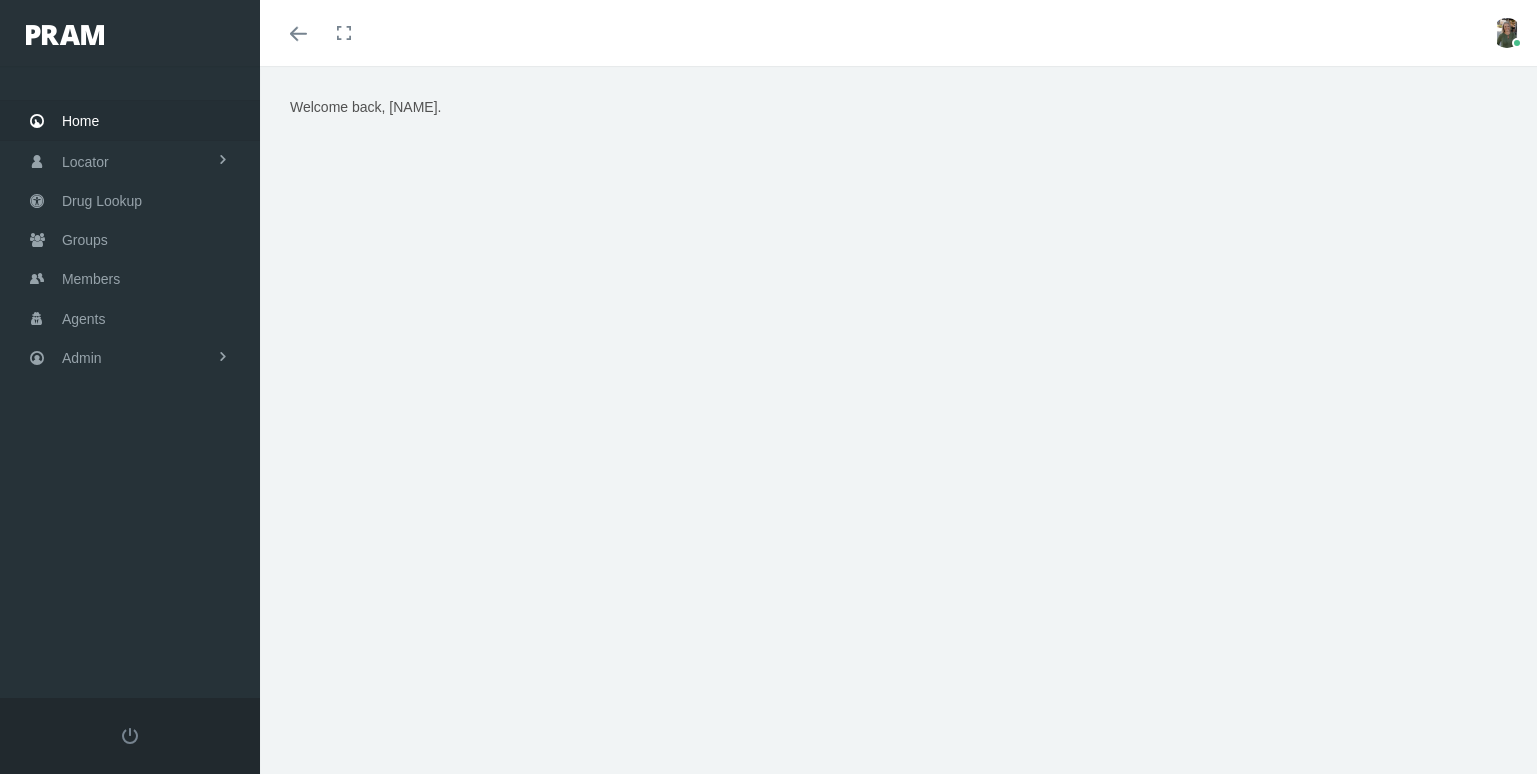 scroll, scrollTop: 0, scrollLeft: 0, axis: both 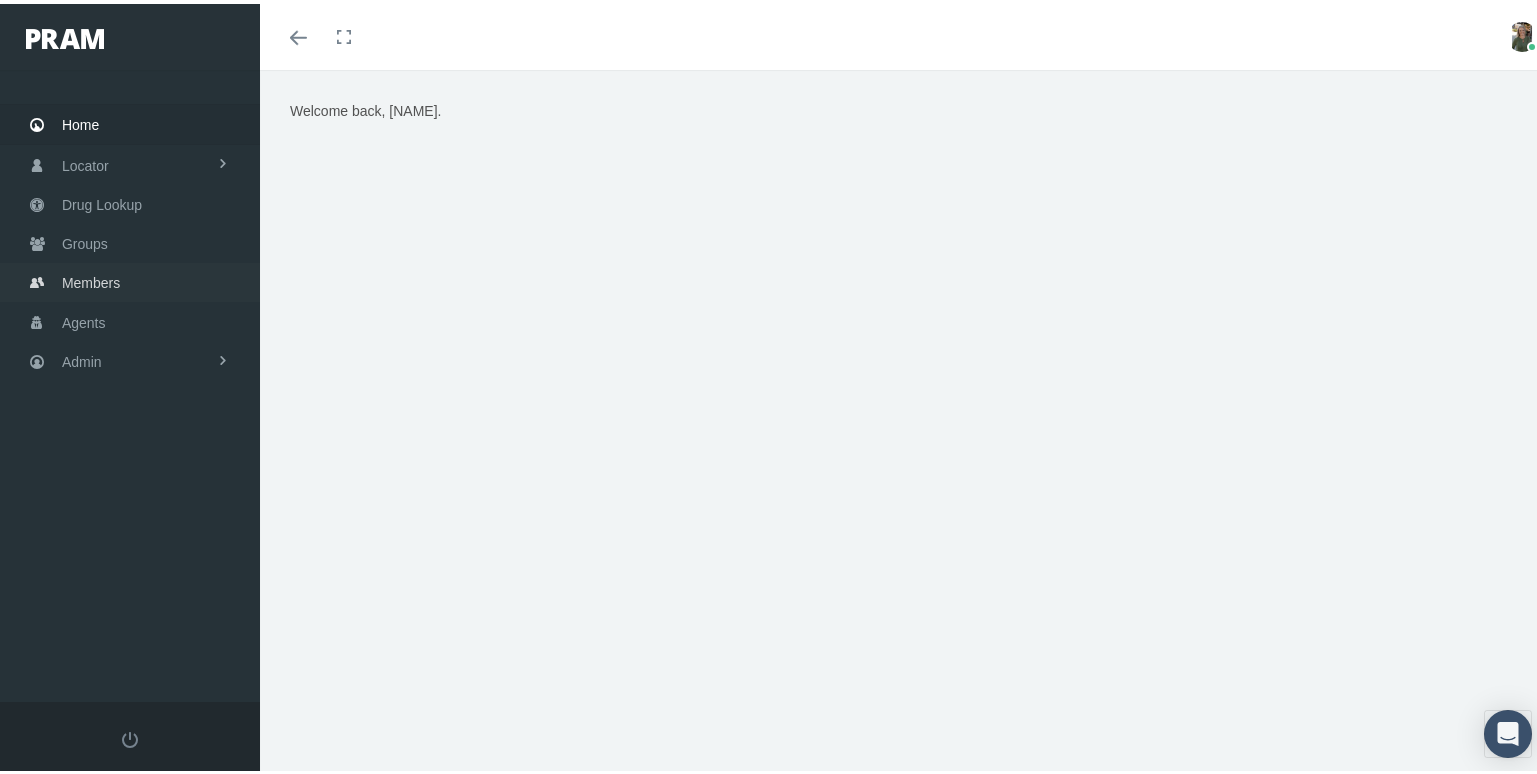 click on "Members" at bounding box center (130, 278) 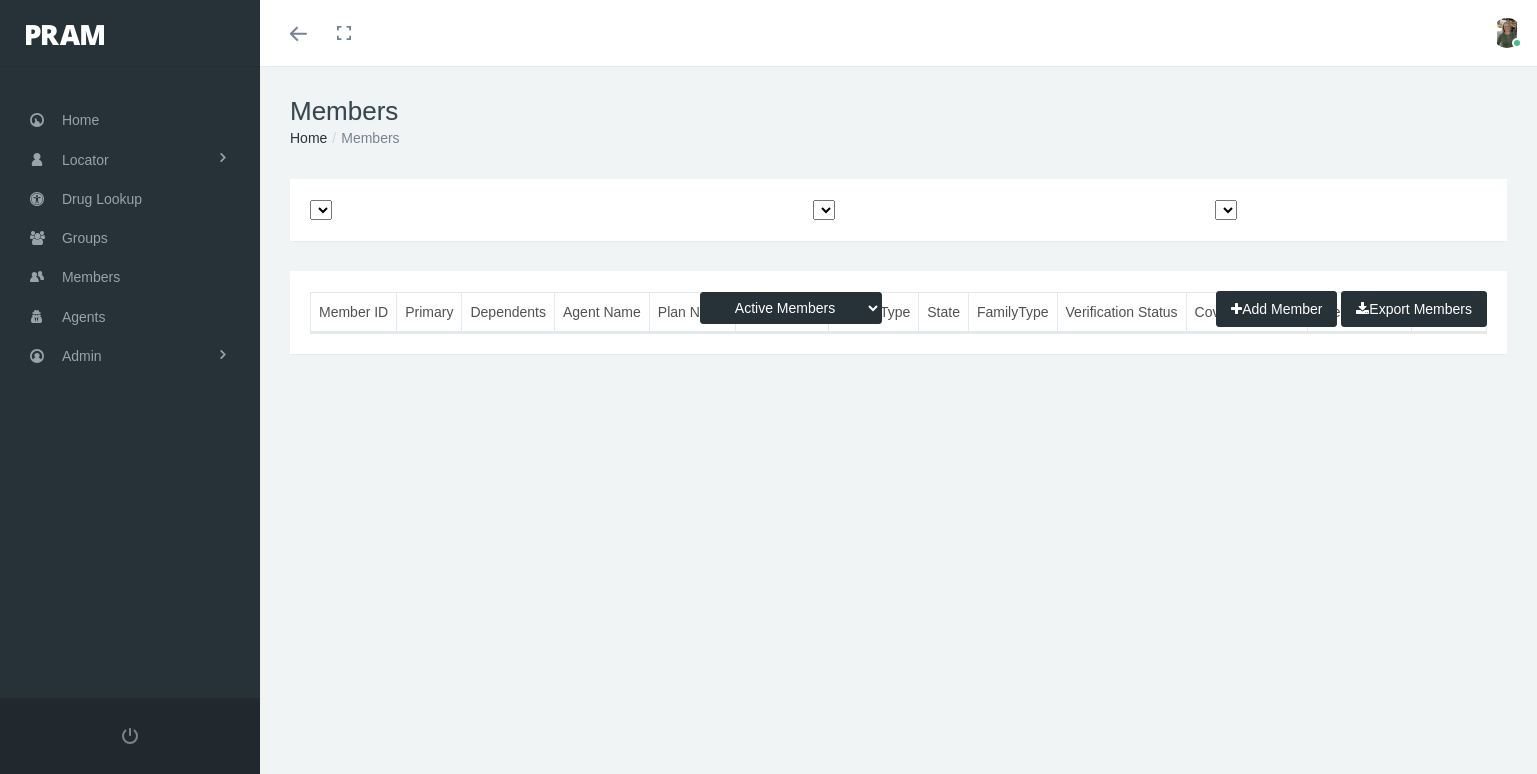 scroll, scrollTop: 0, scrollLeft: 0, axis: both 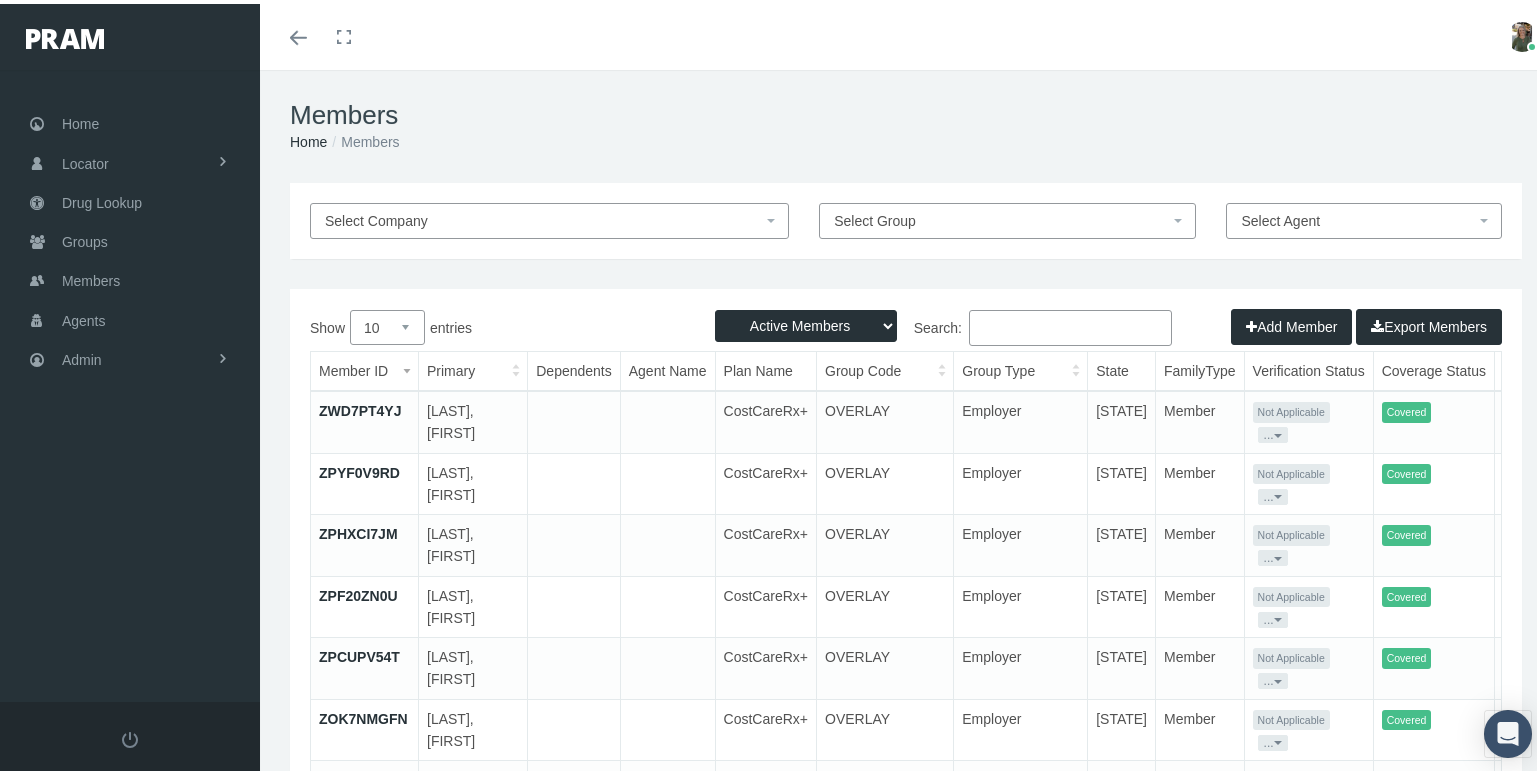 click on "Search:" at bounding box center (1070, 324) 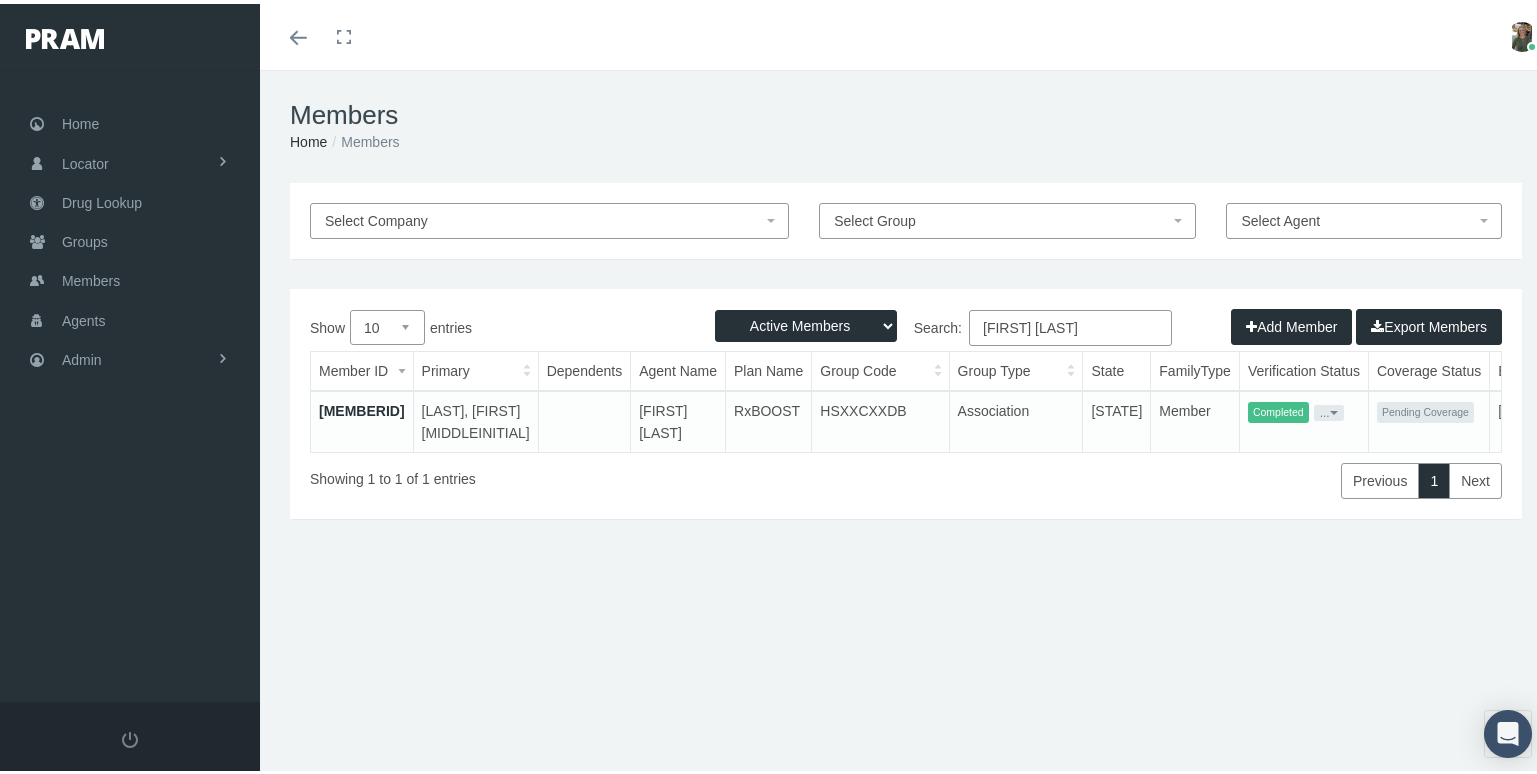 type on "kelli Bridges" 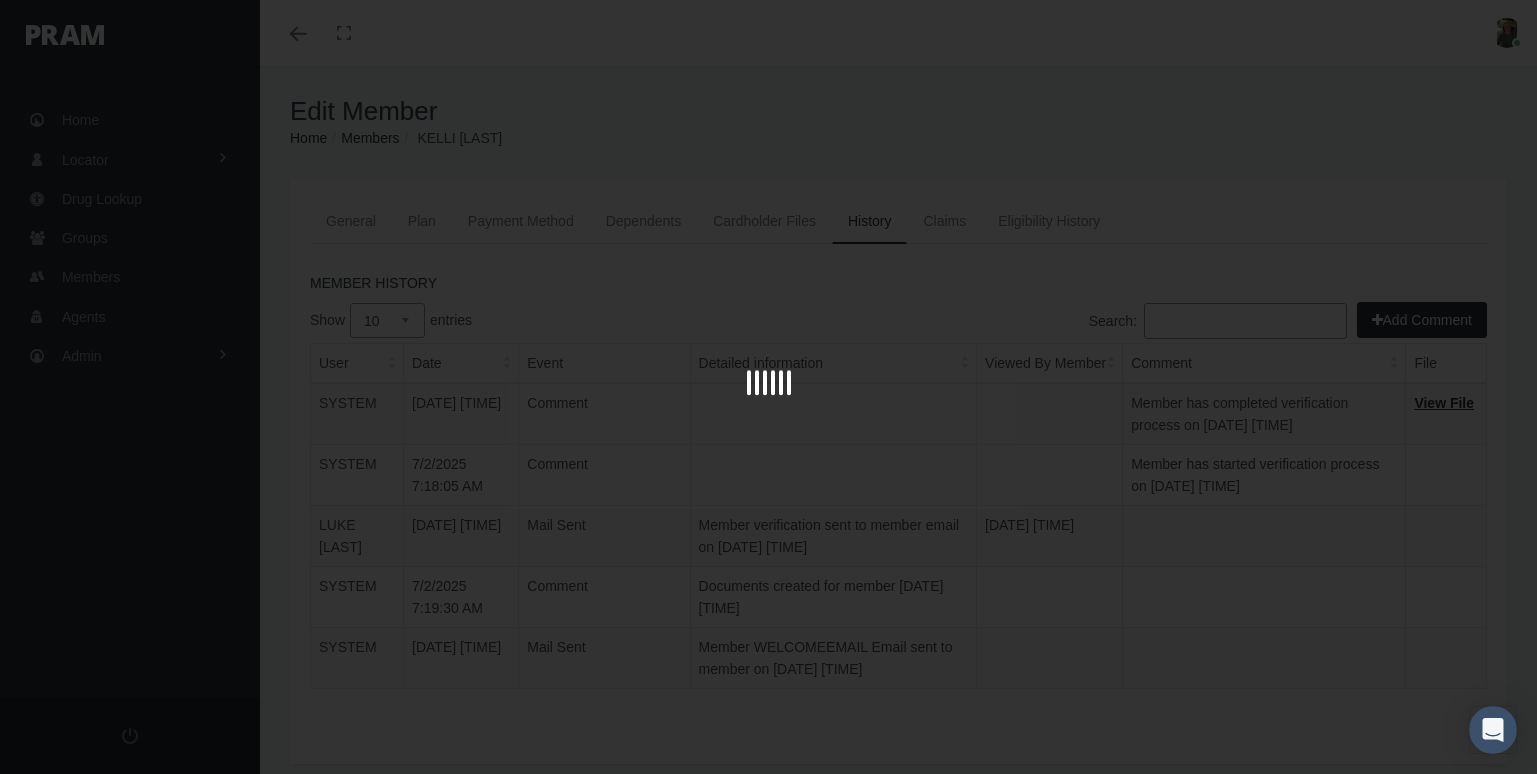 scroll, scrollTop: 0, scrollLeft: 0, axis: both 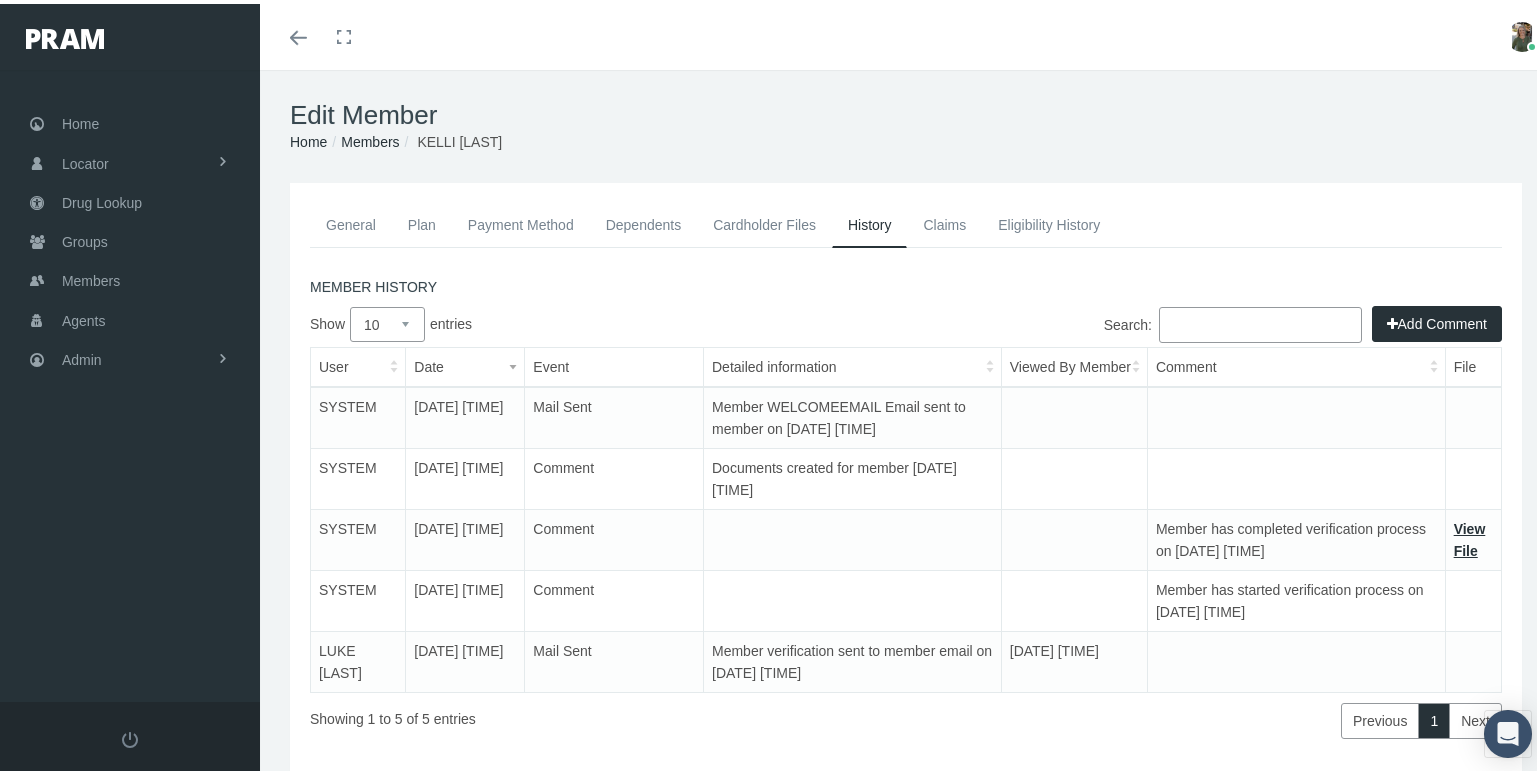 click on "General" at bounding box center [351, 221] 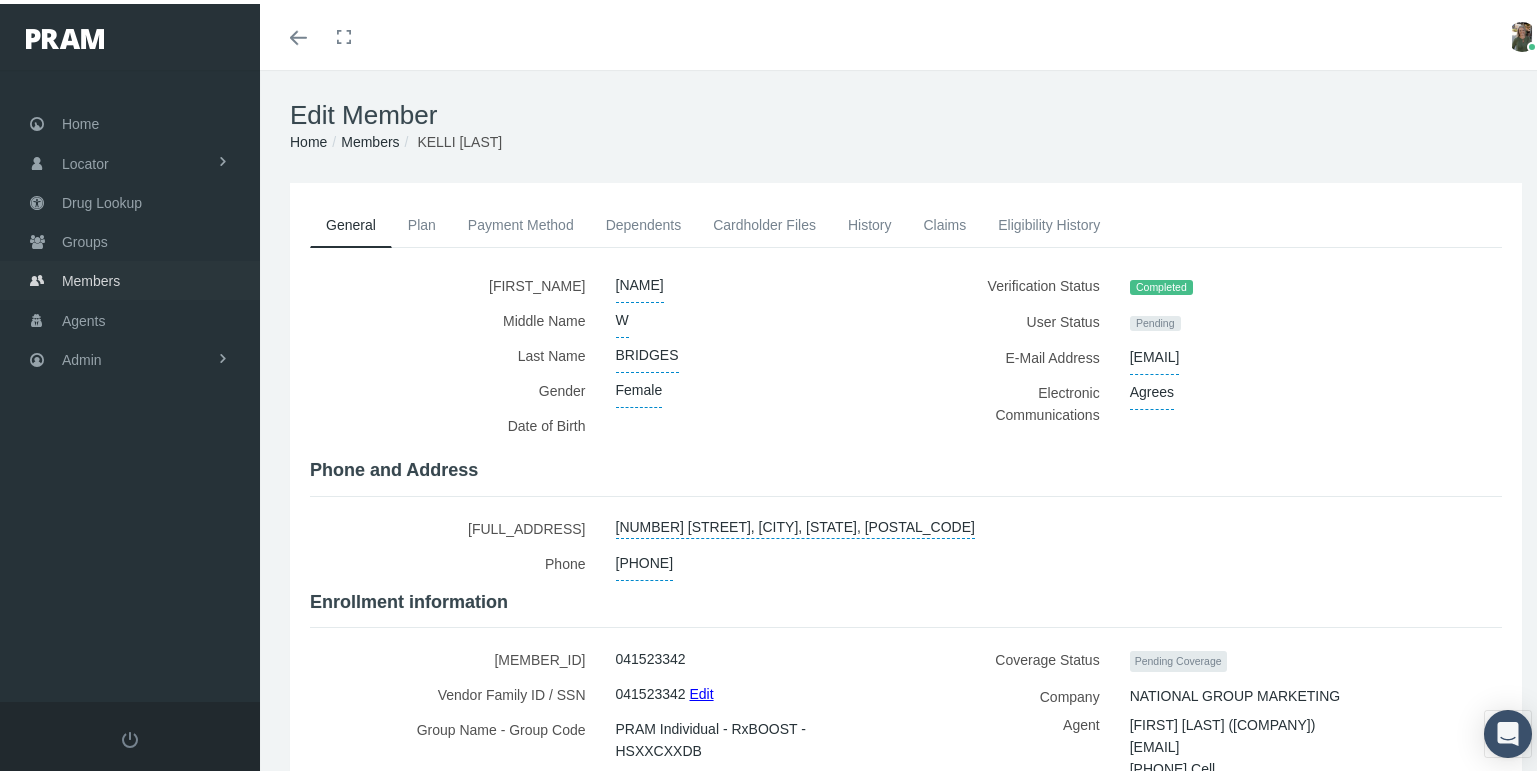 click on "Members" at bounding box center [91, 277] 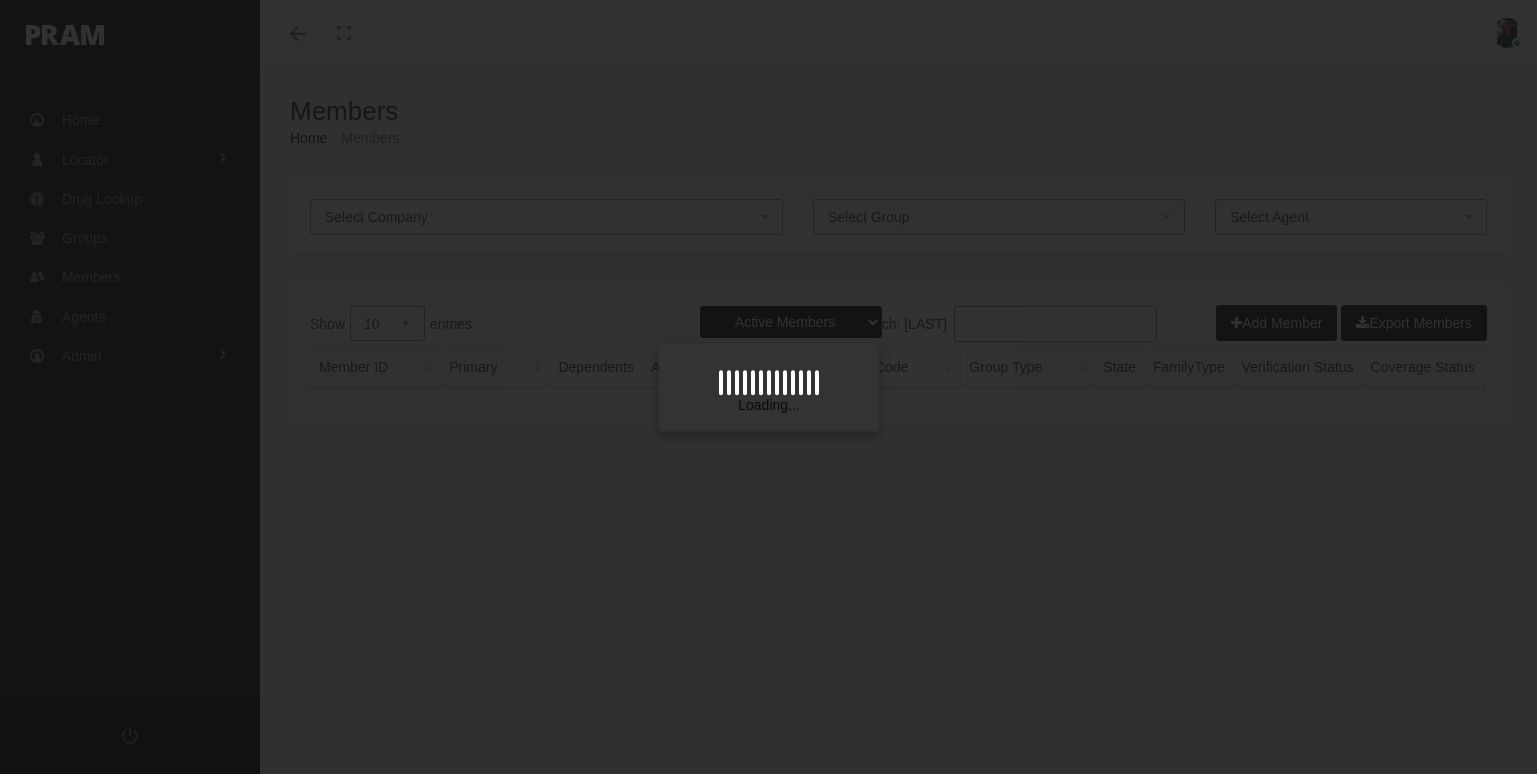 scroll, scrollTop: 0, scrollLeft: 0, axis: both 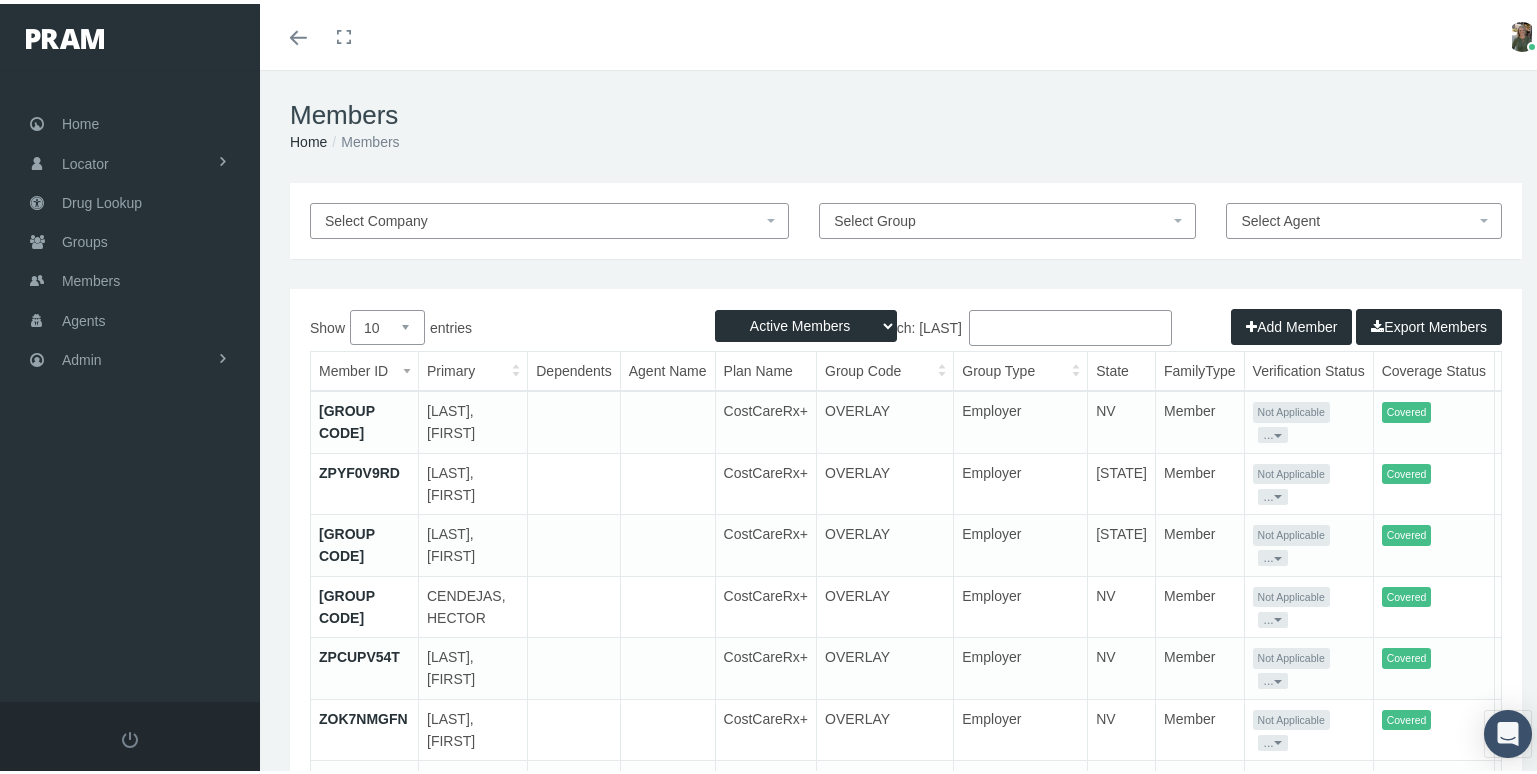click on "Search: [LAST]" at bounding box center [1070, 324] 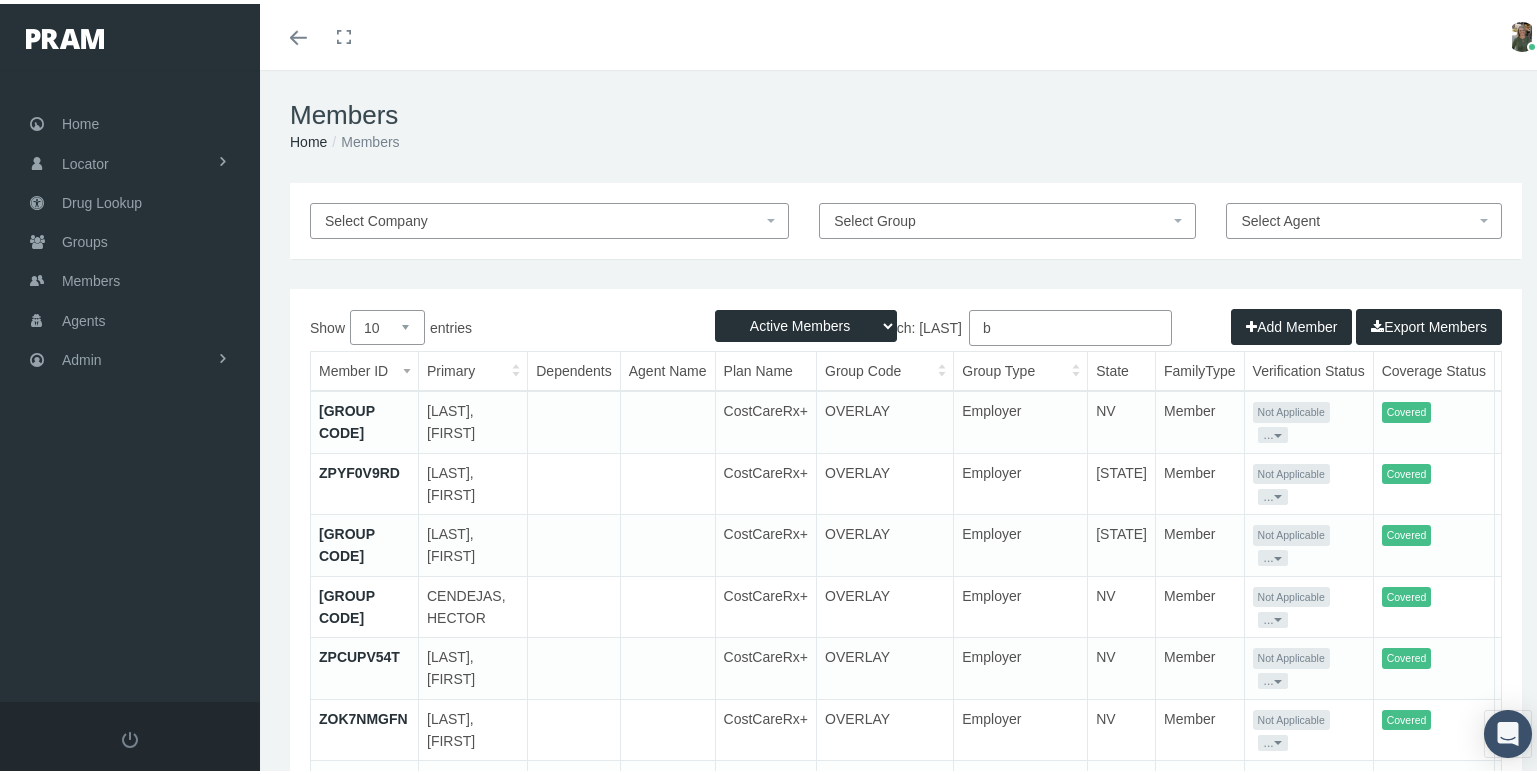 click on "b" at bounding box center (1070, 324) 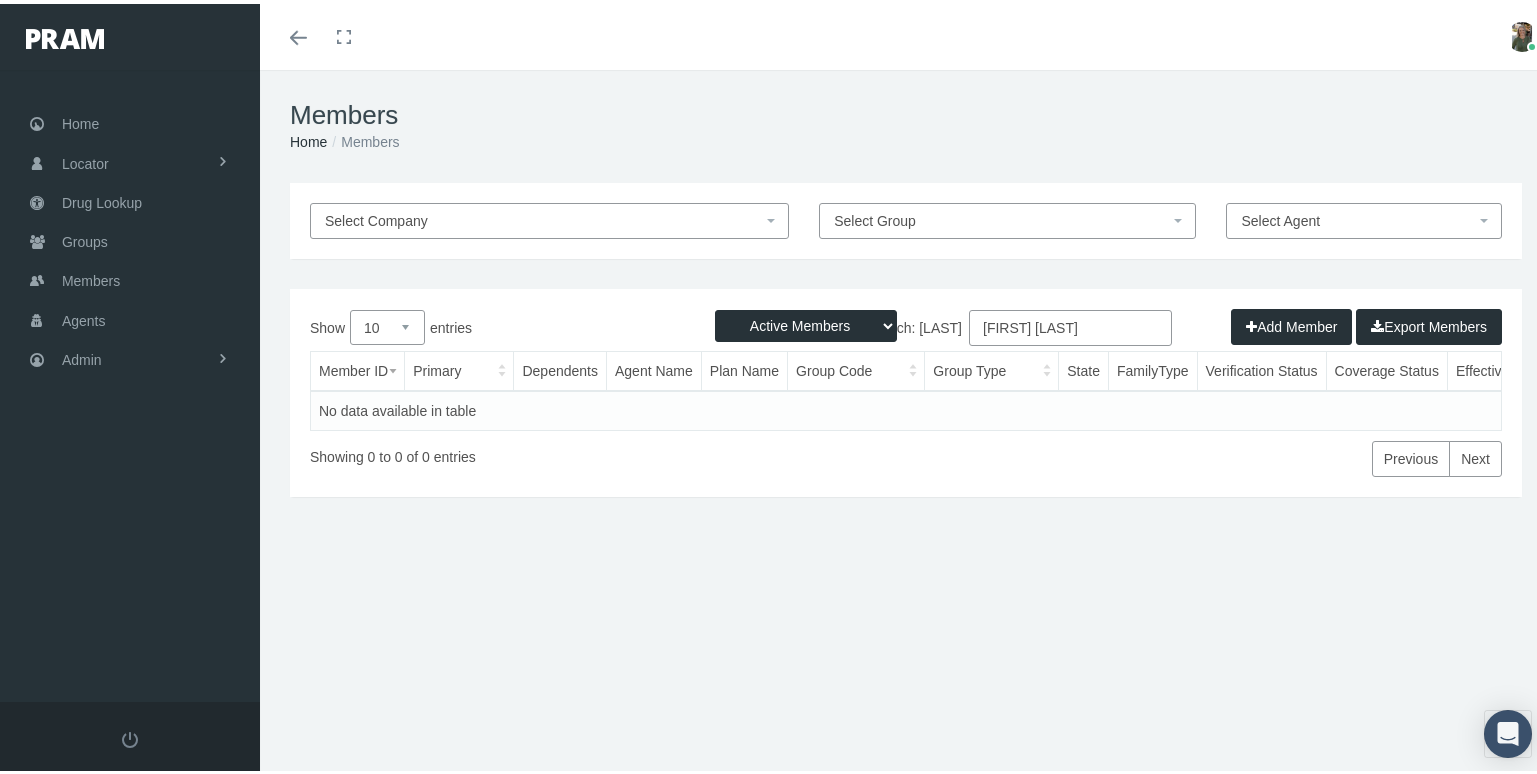 type on "[FIRST] [LAST]" 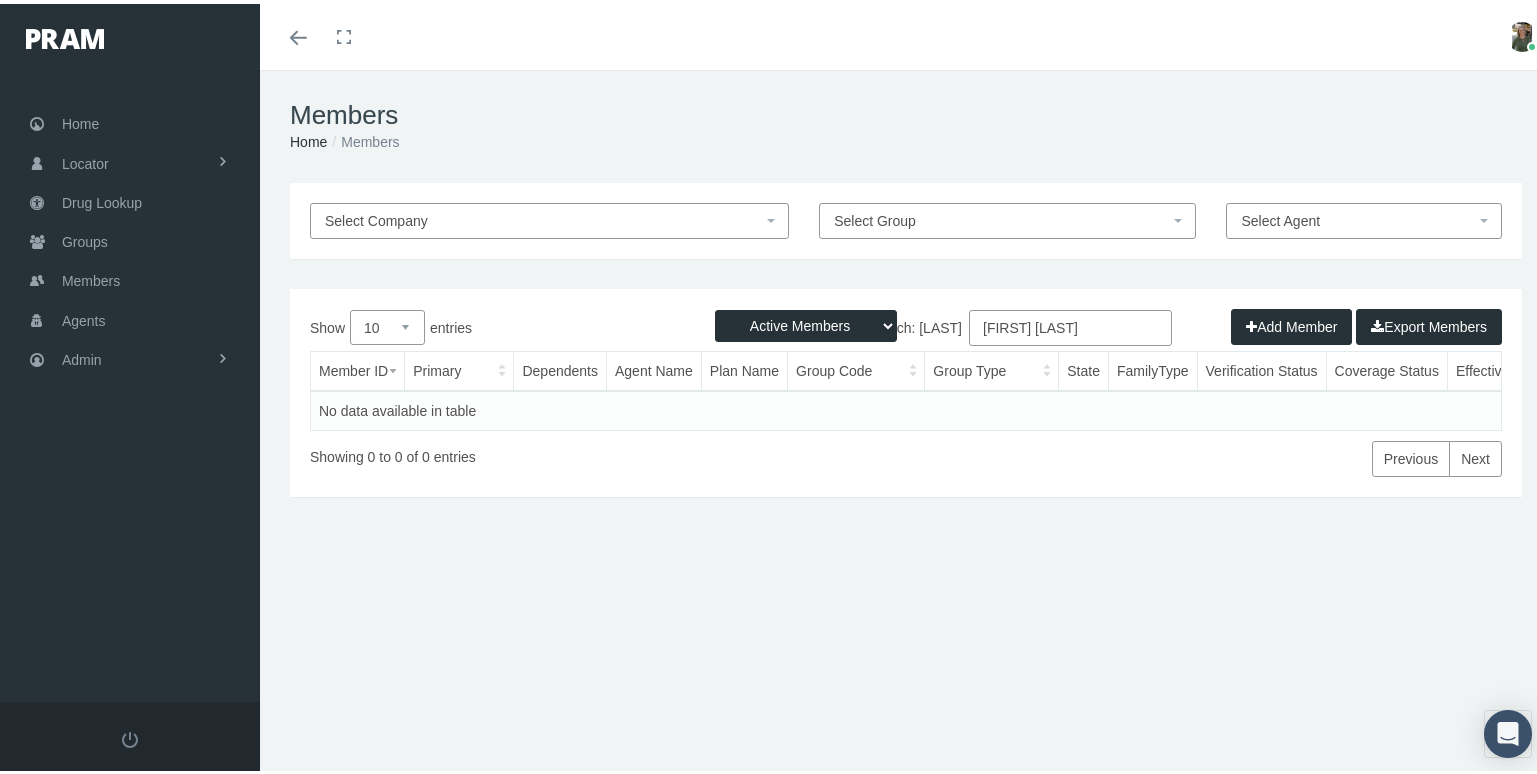click on "Active Members
Terminated Members
Active & Terminated" at bounding box center (806, 322) 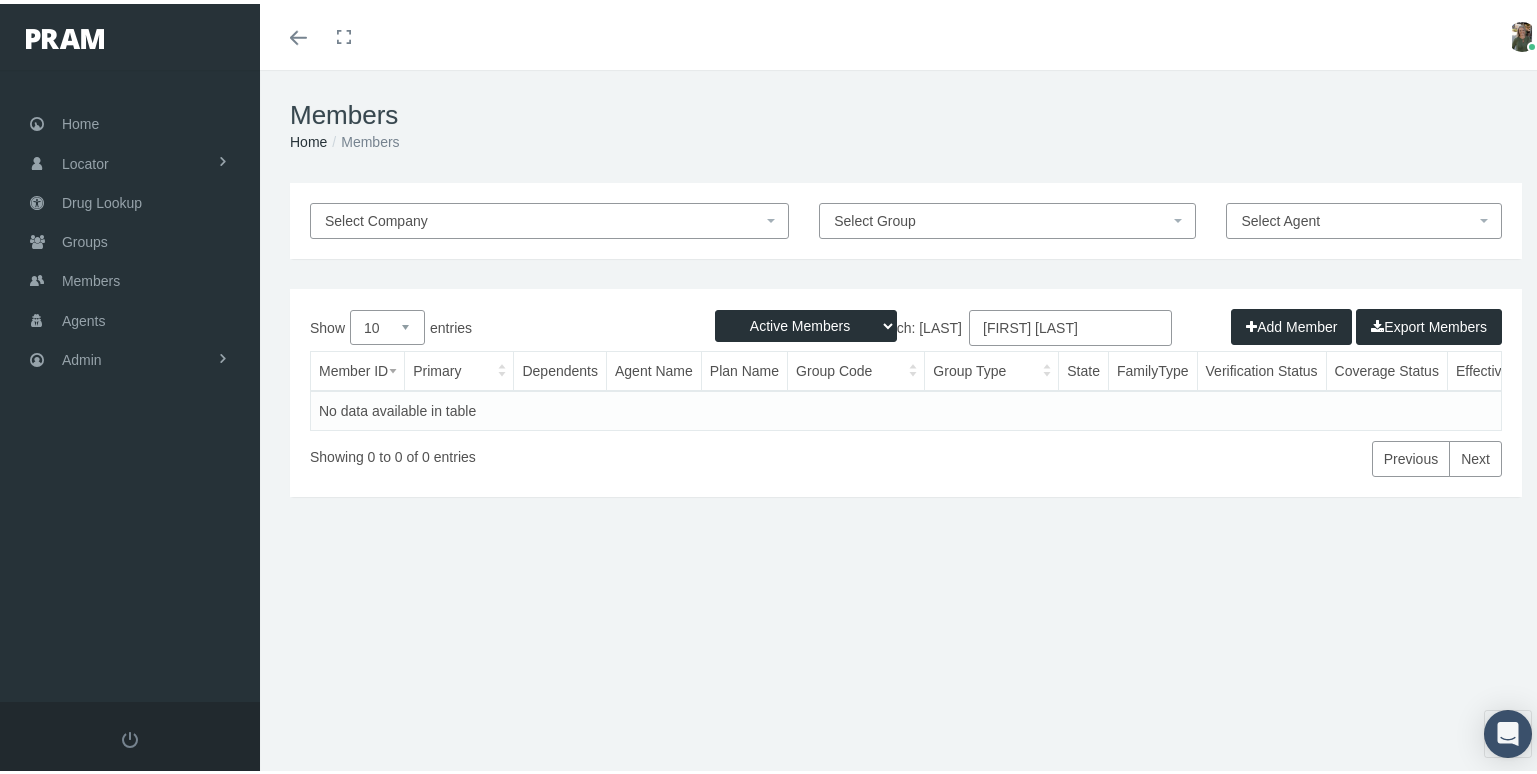 select on "3" 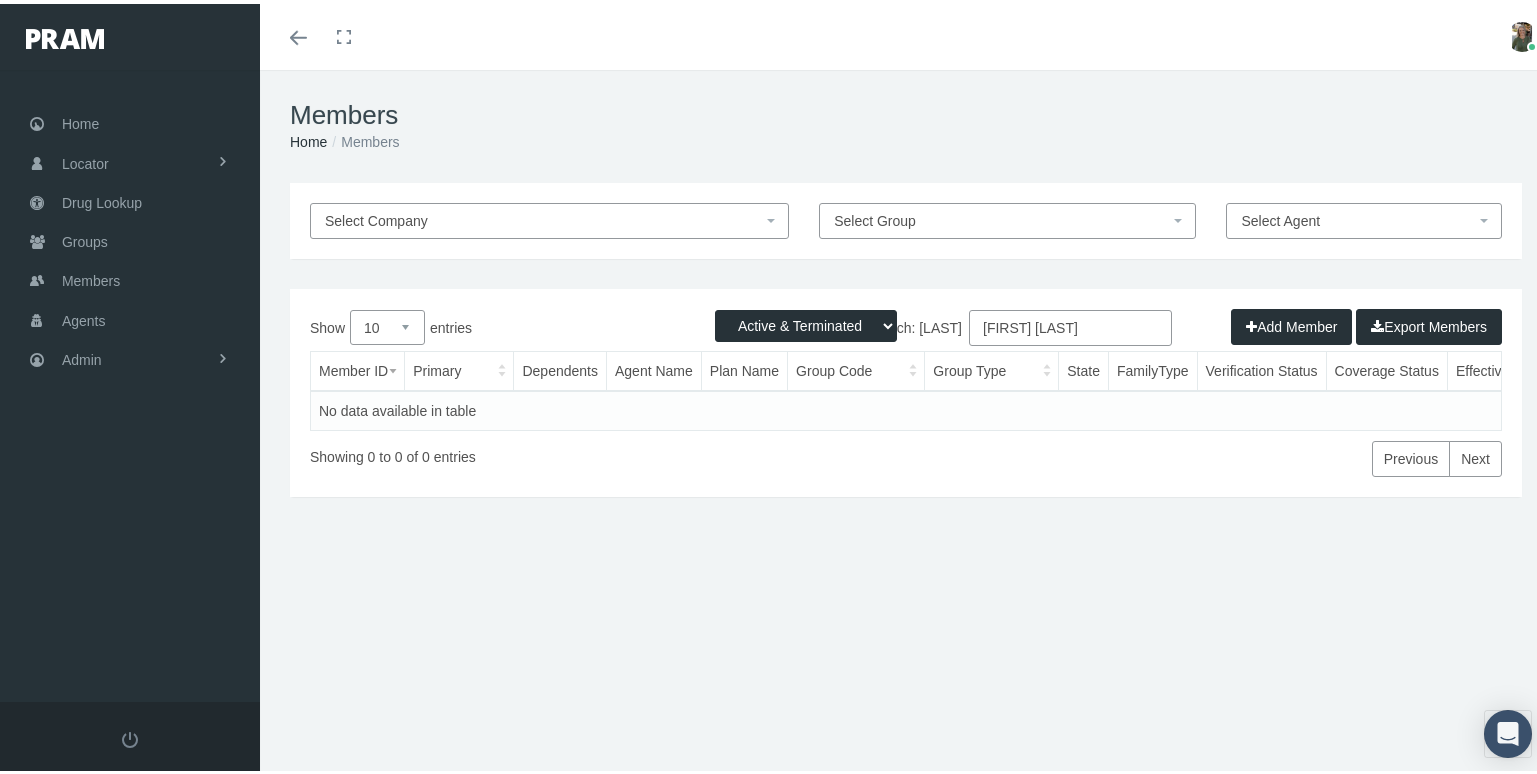 click on "Active Members
Terminated Members
Active & Terminated" at bounding box center [806, 322] 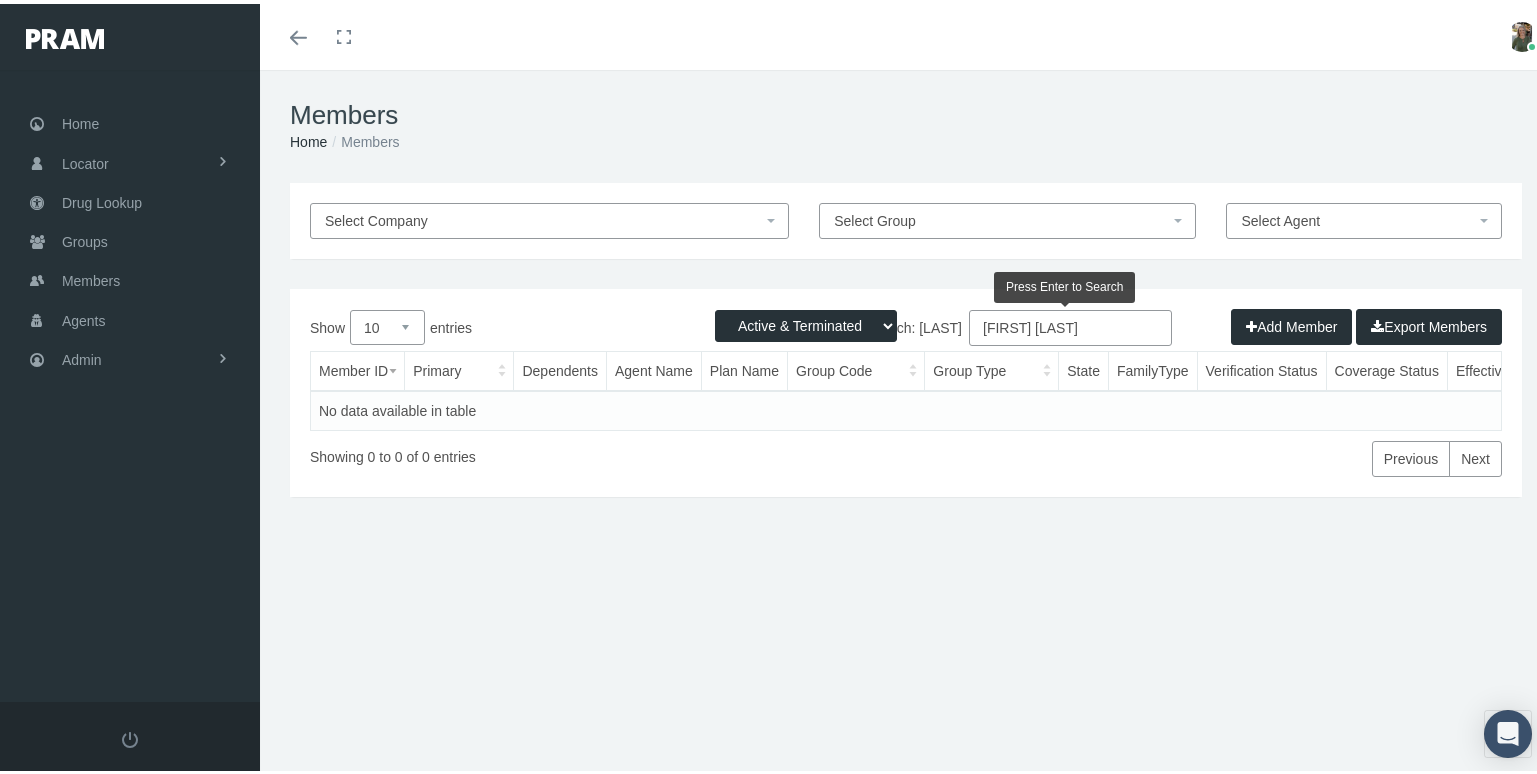 click on "[FIRST] [LAST]" at bounding box center (1070, 324) 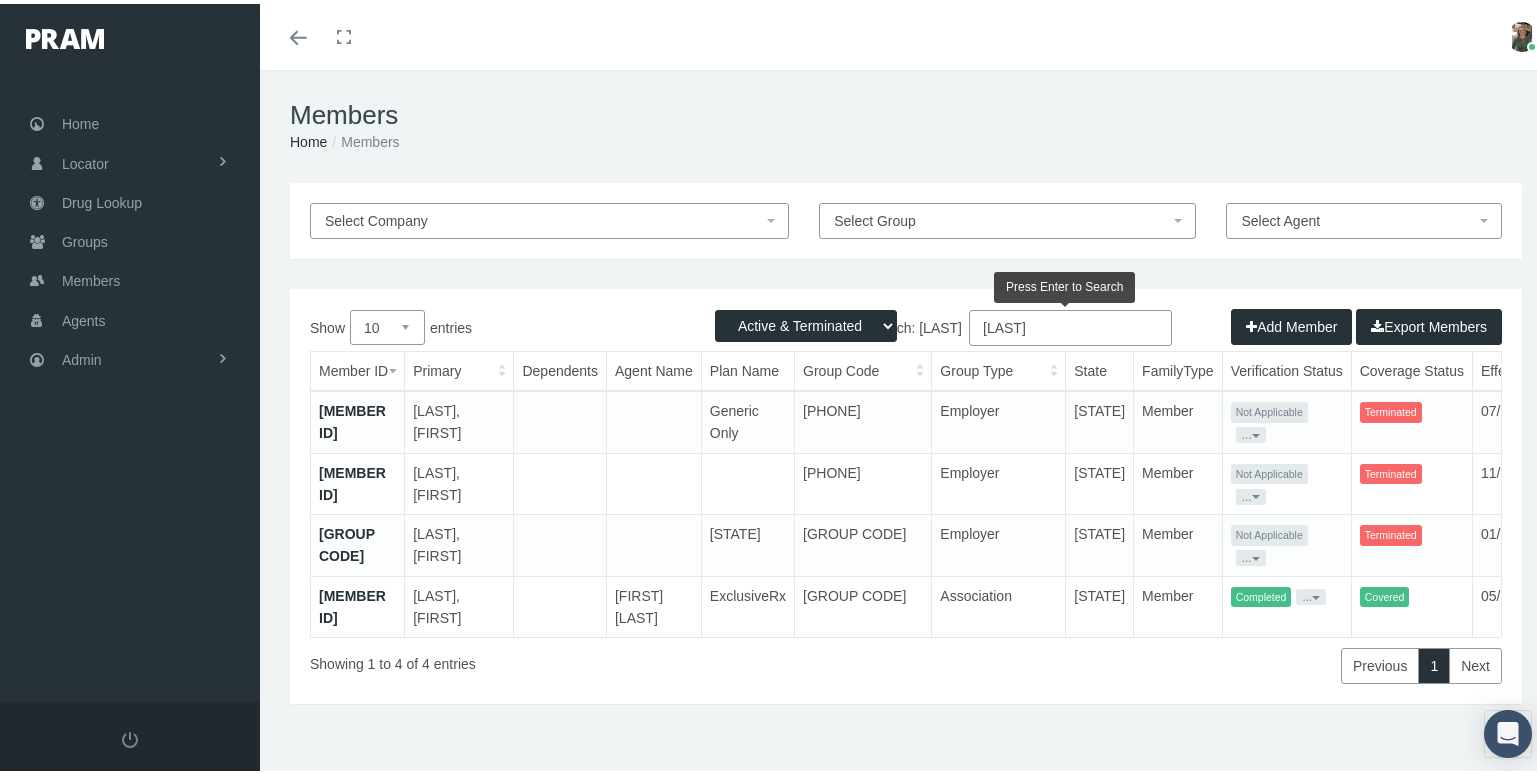 drag, startPoint x: 1029, startPoint y: 310, endPoint x: 873, endPoint y: 309, distance: 156.0032 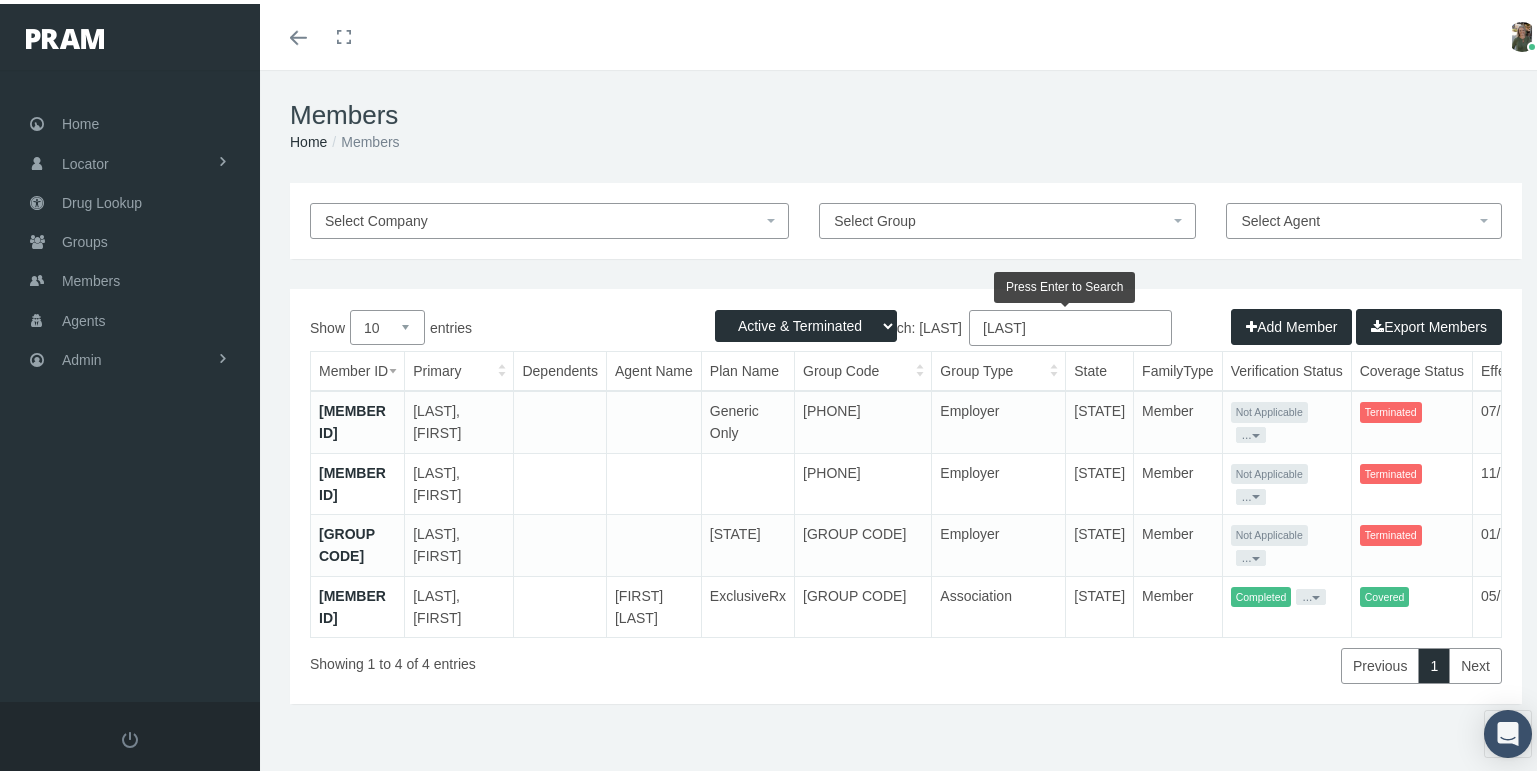 click on "[LAST]" at bounding box center [1070, 324] 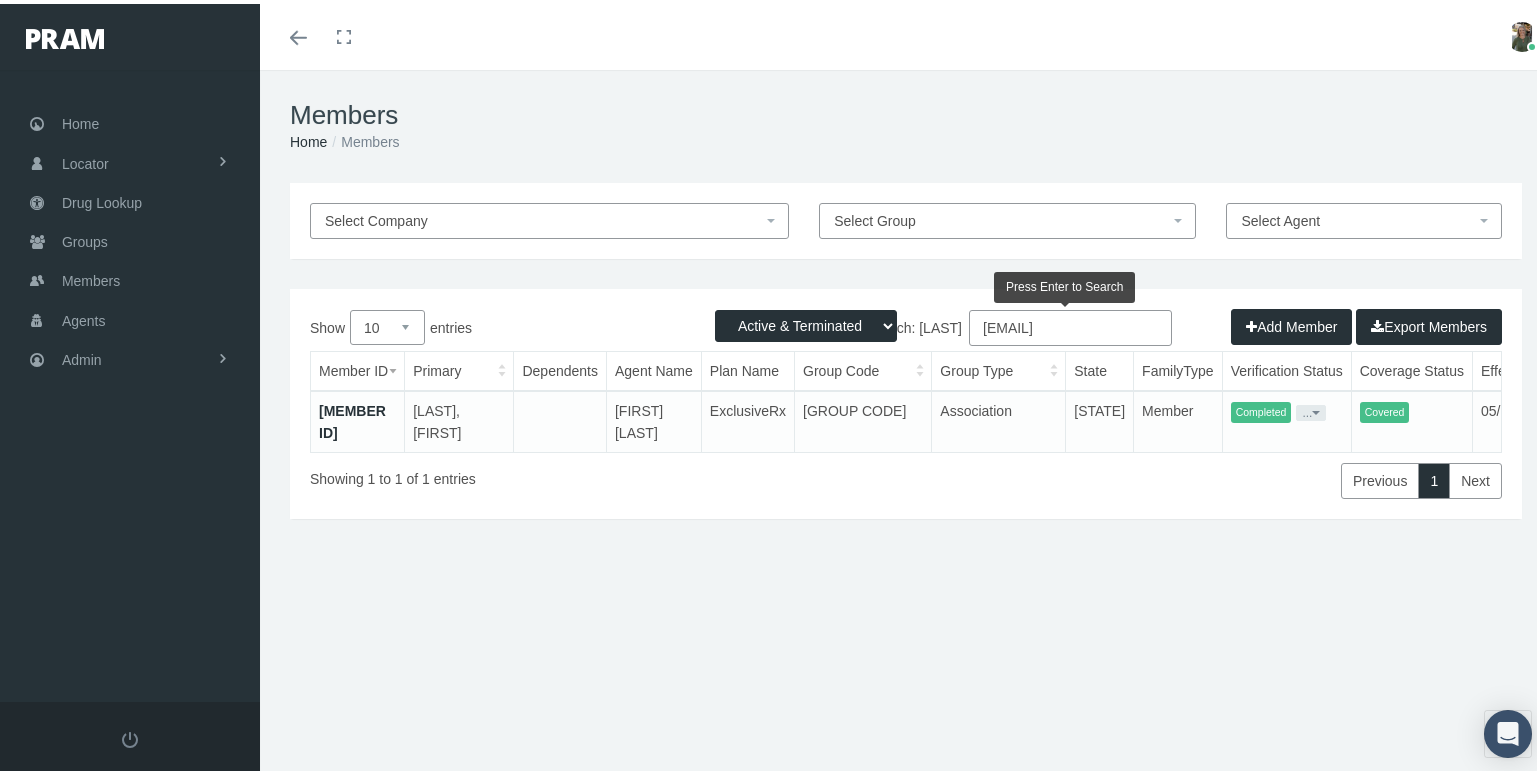type on "[EMAIL]" 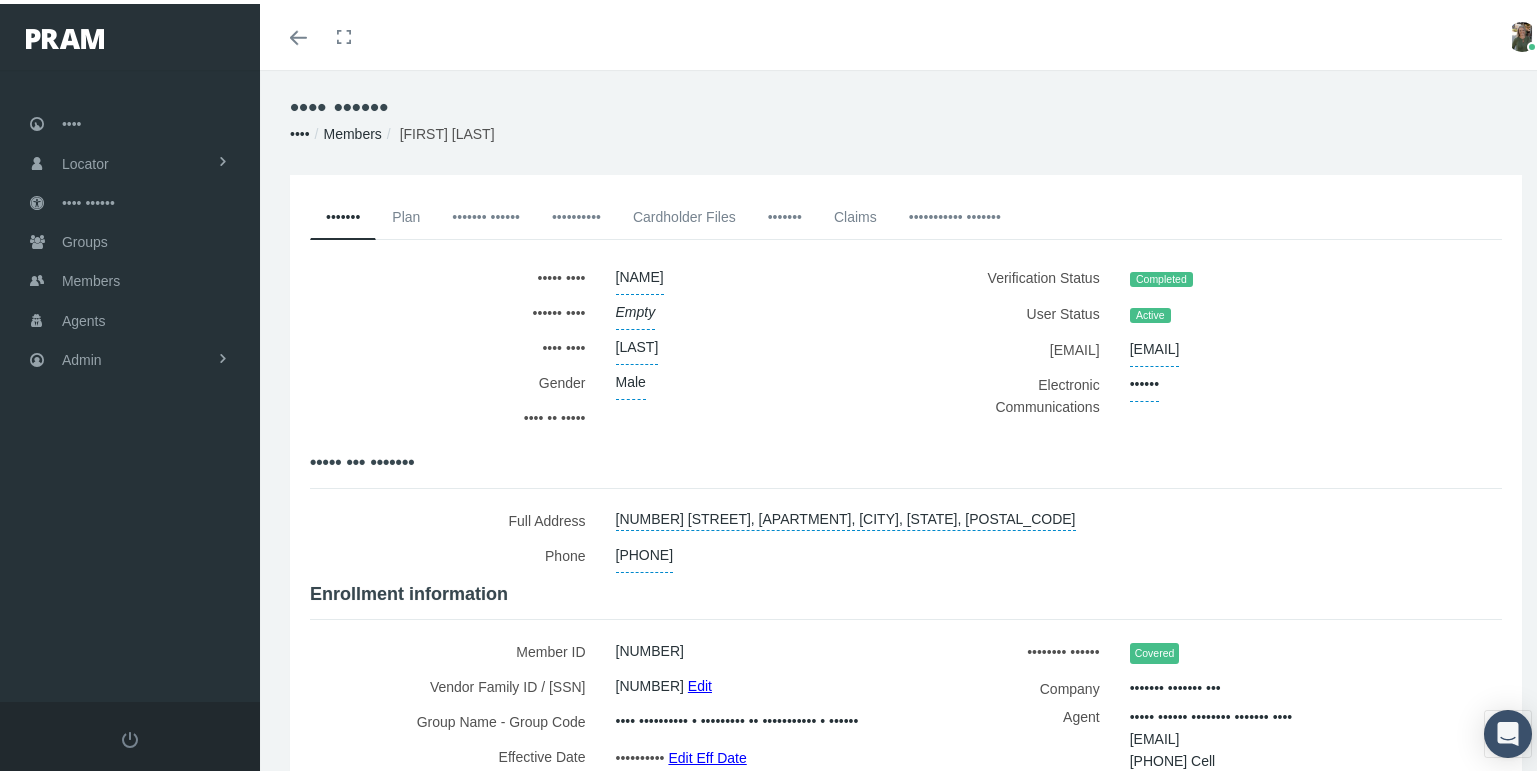 scroll, scrollTop: 0, scrollLeft: 0, axis: both 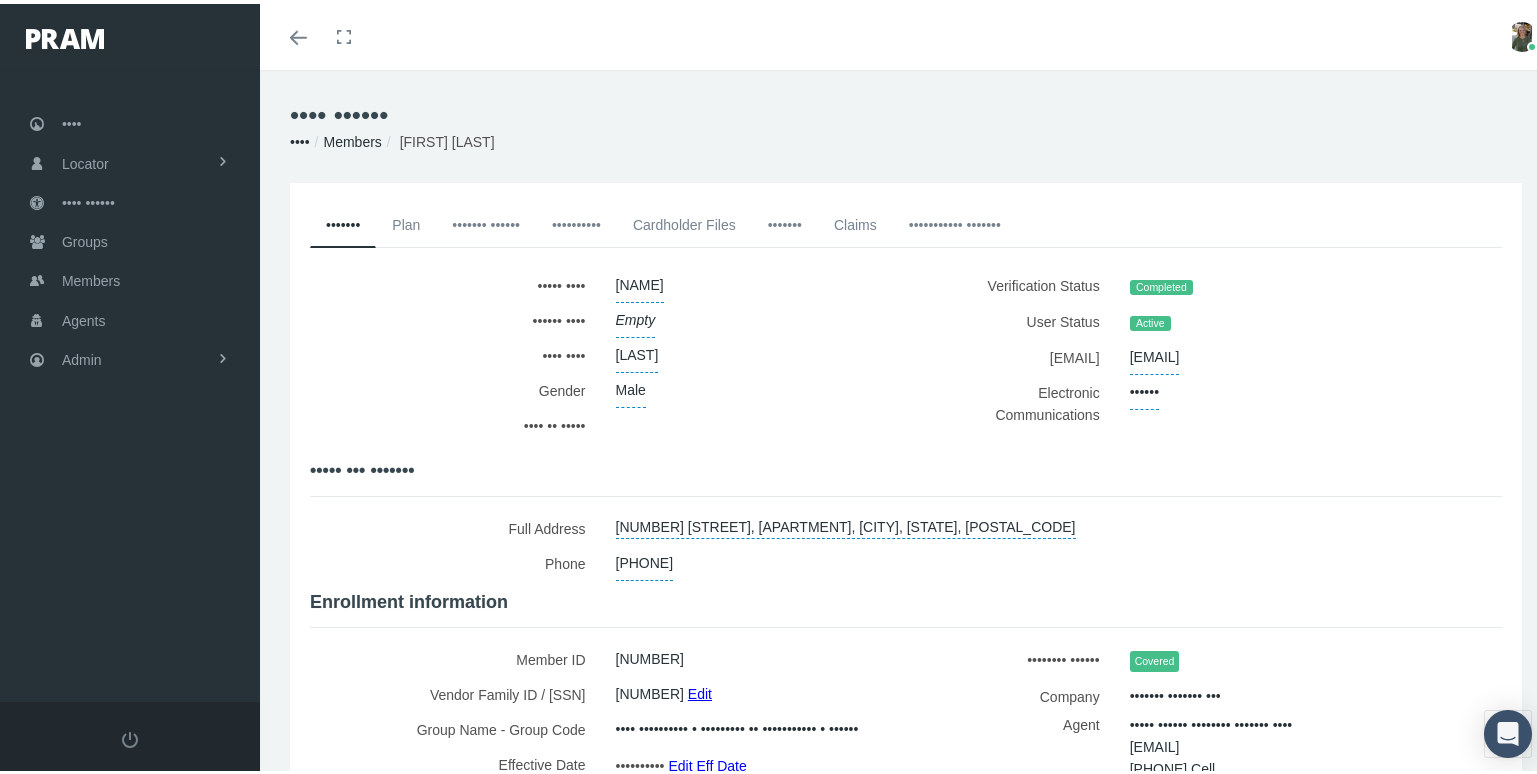 click on "••••••• ••••••" at bounding box center [486, 221] 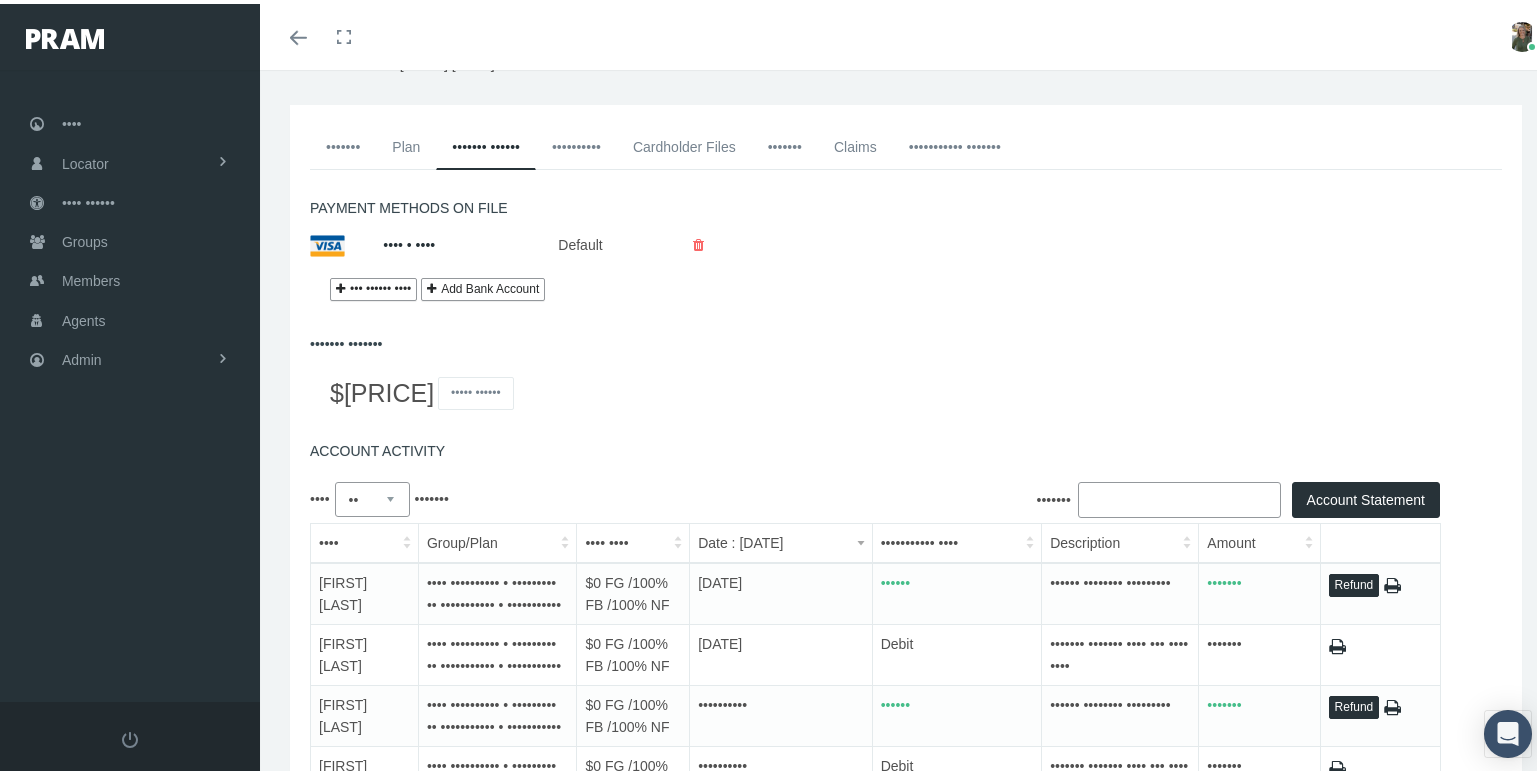 scroll, scrollTop: 0, scrollLeft: 0, axis: both 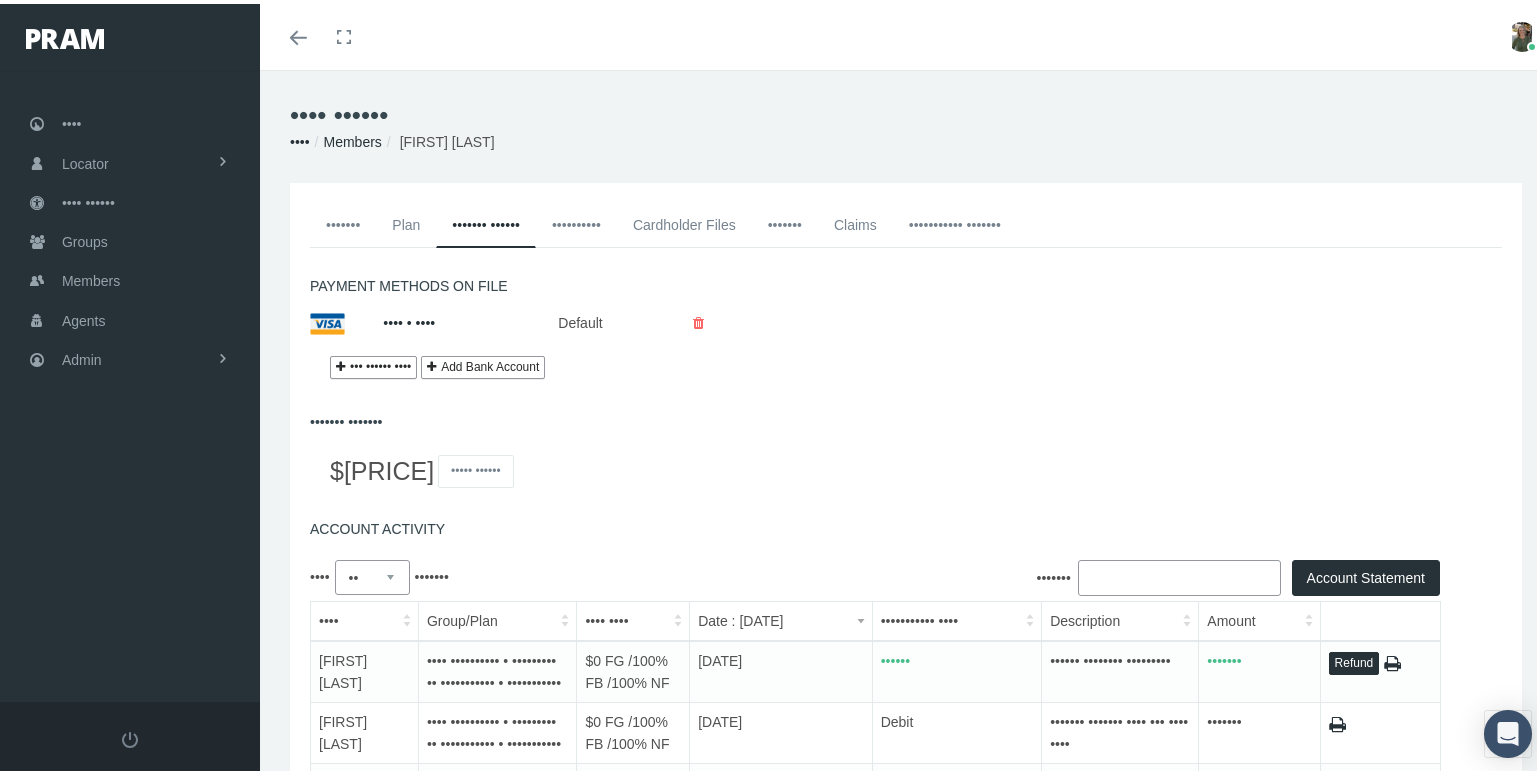 click on "•••••••" at bounding box center [785, 221] 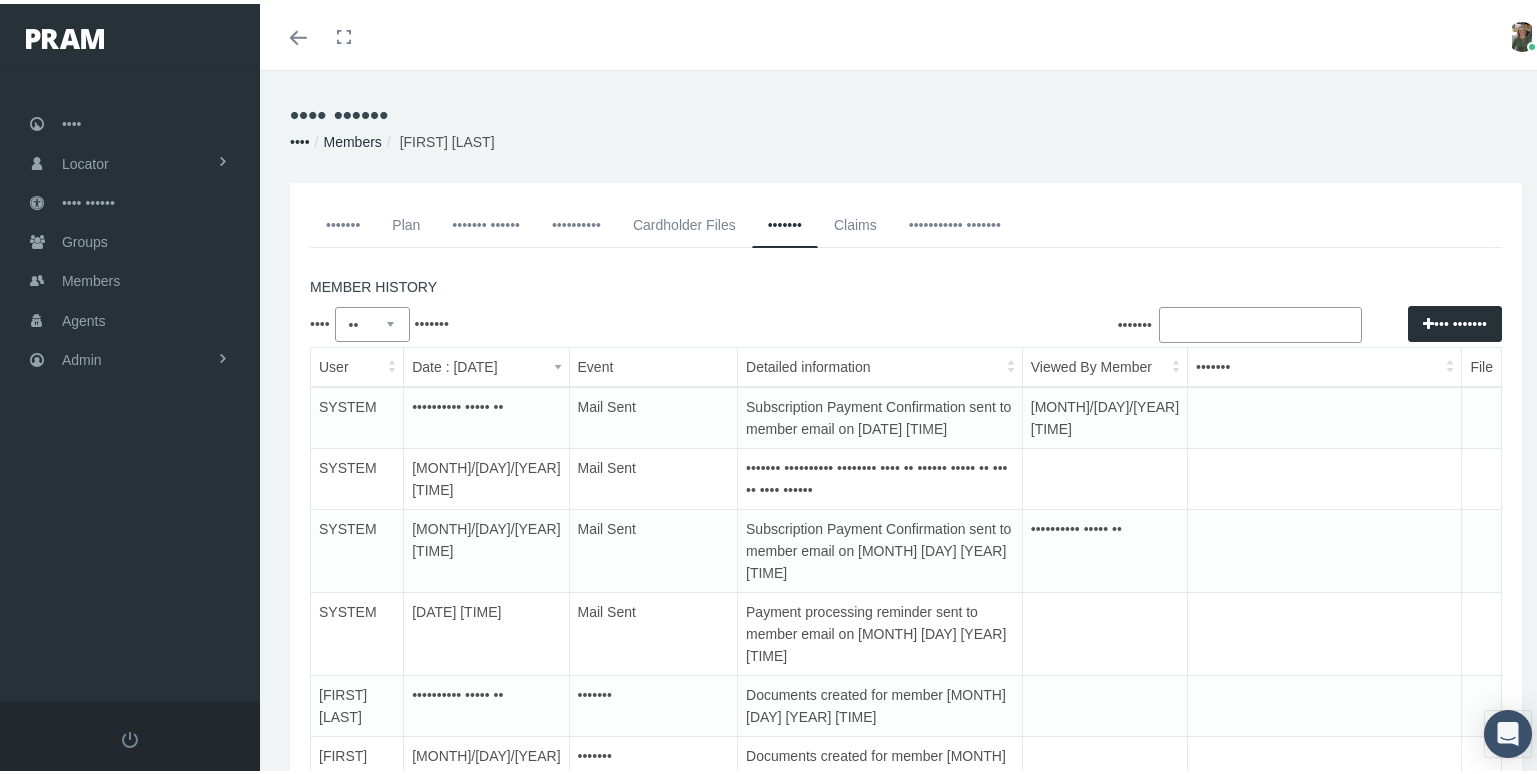 click on "Claims" at bounding box center (855, 221) 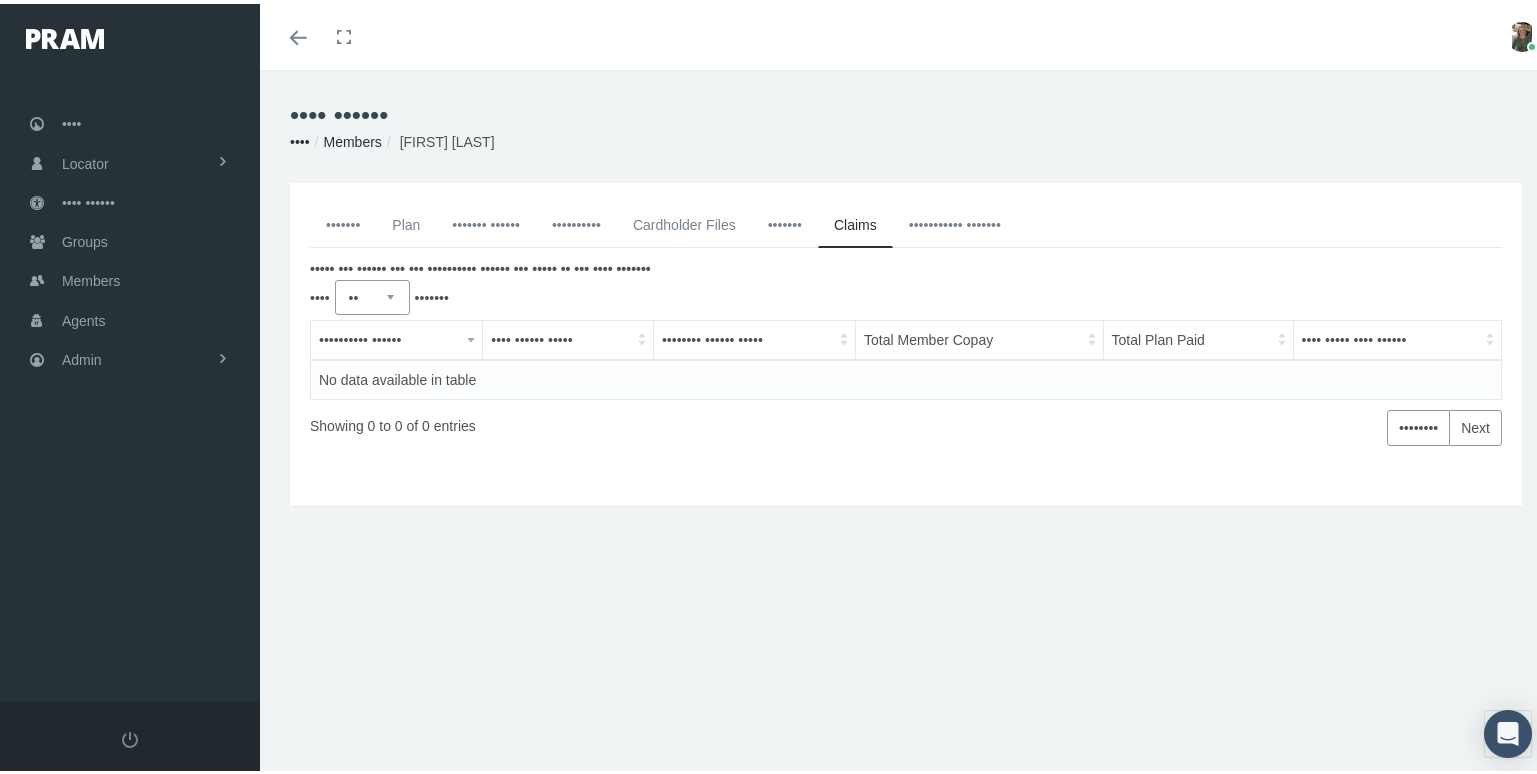 click on "Cardholder Files" at bounding box center (684, 221) 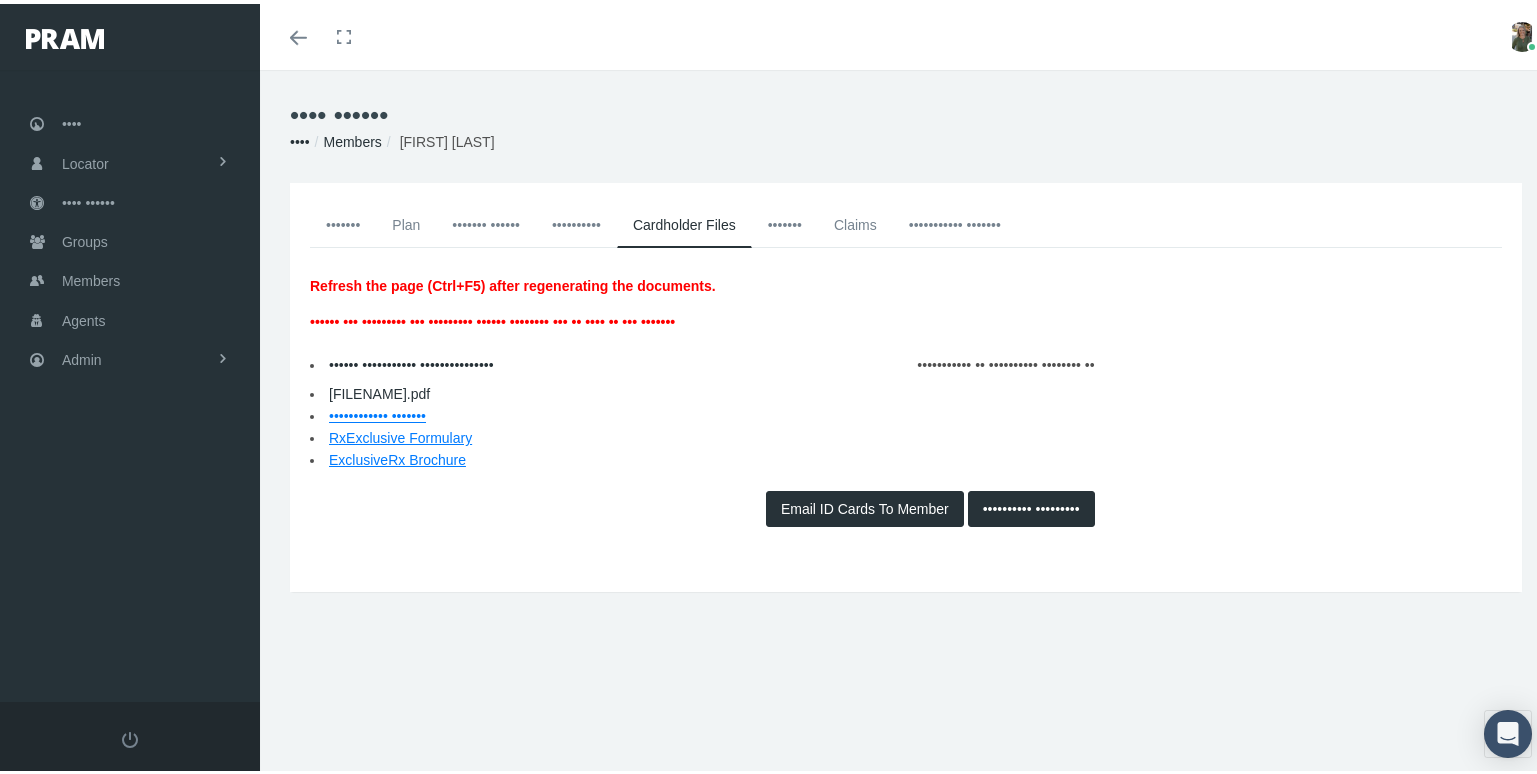 click on "•••••••" at bounding box center [785, 221] 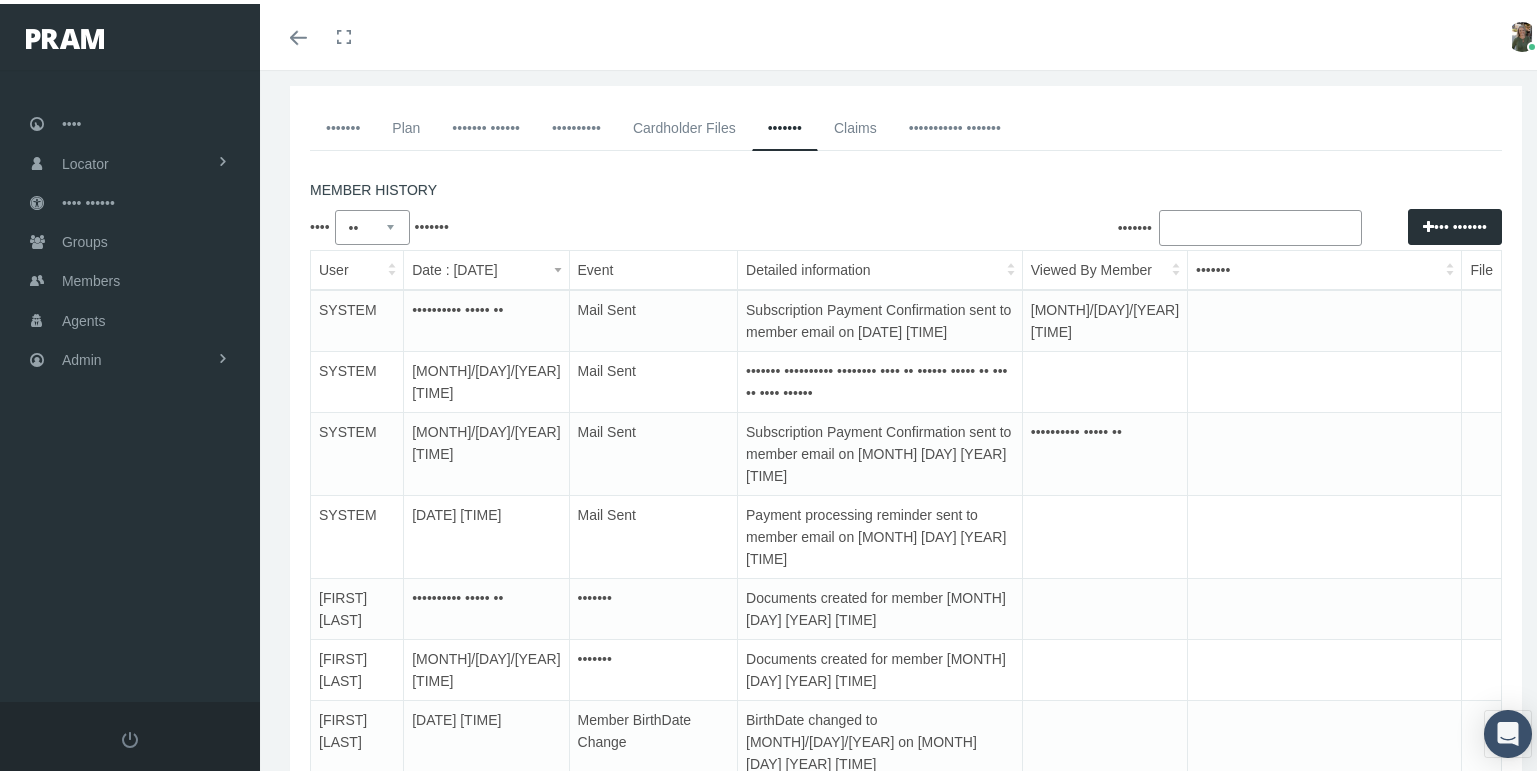 scroll, scrollTop: 0, scrollLeft: 0, axis: both 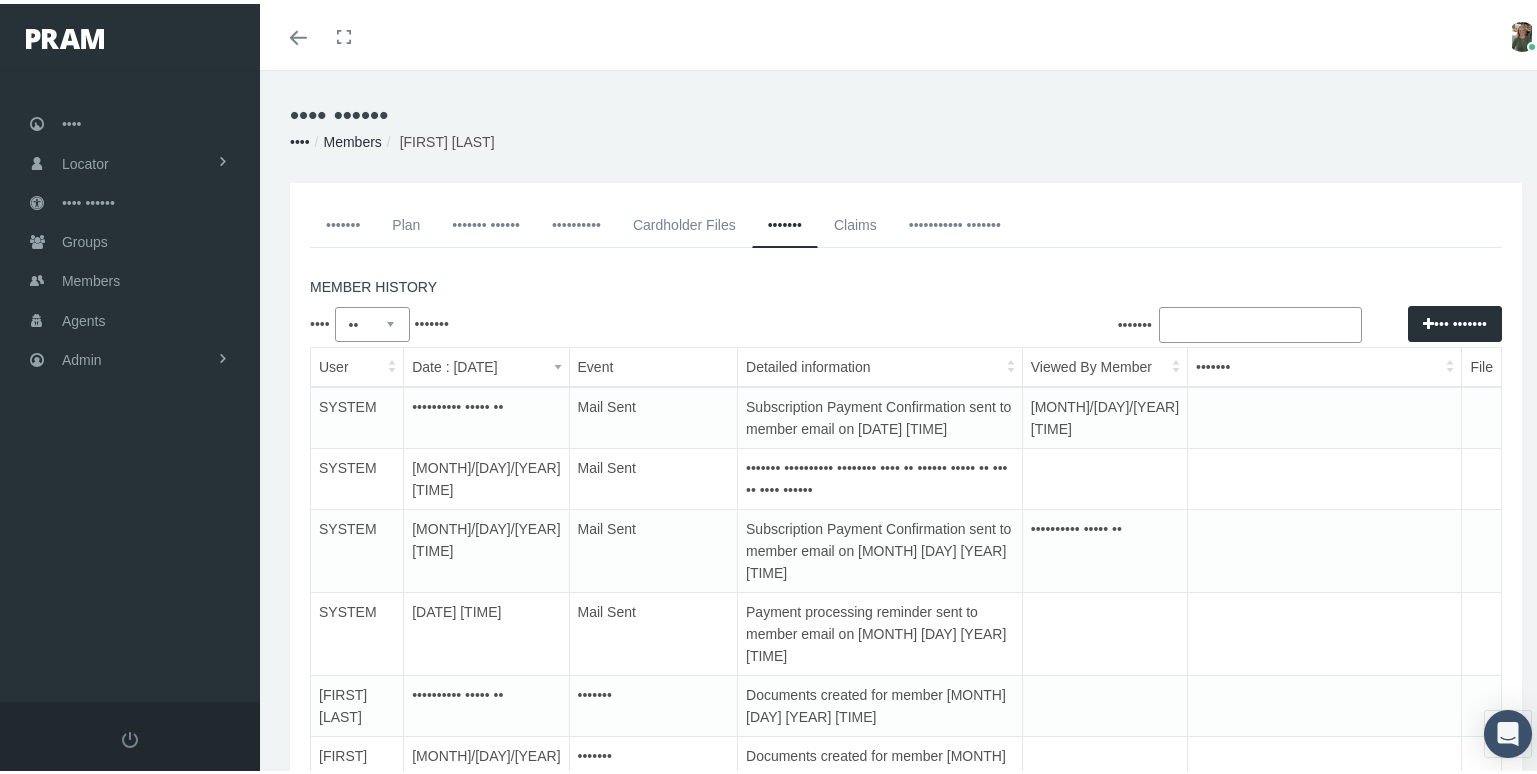 click on "•••••••" at bounding box center (343, 221) 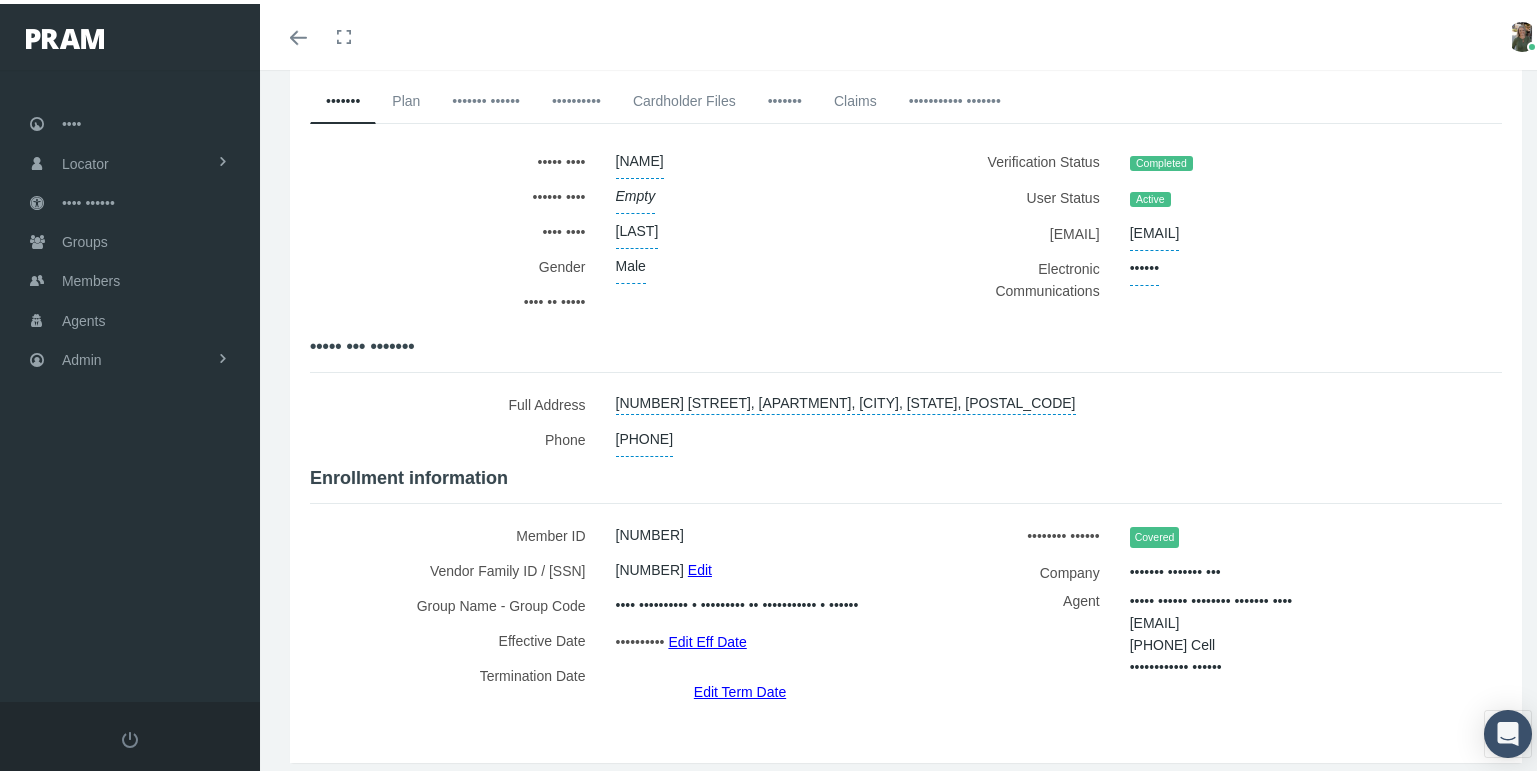 scroll, scrollTop: 196, scrollLeft: 0, axis: vertical 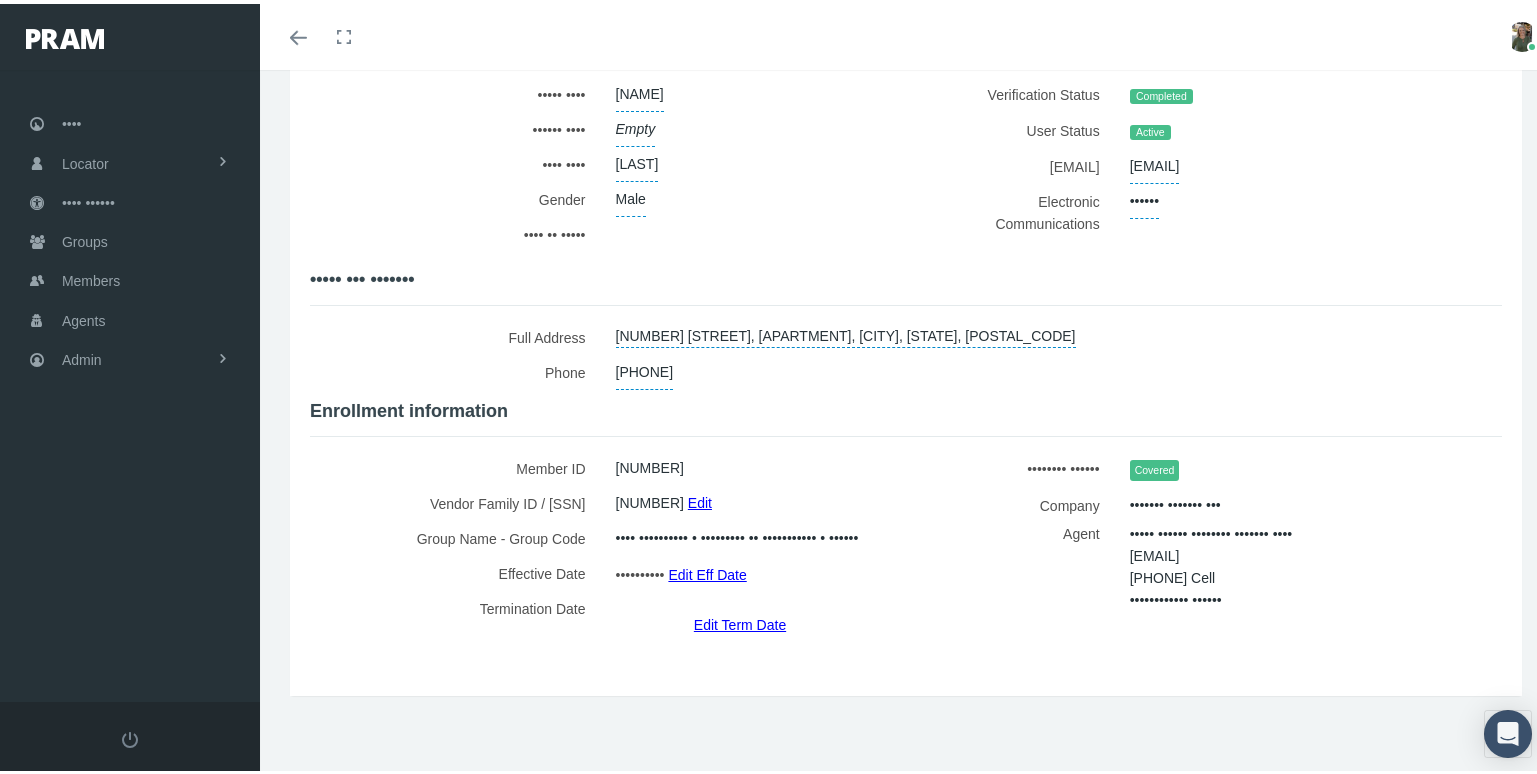 click on "Edit Term Date" at bounding box center (740, 620) 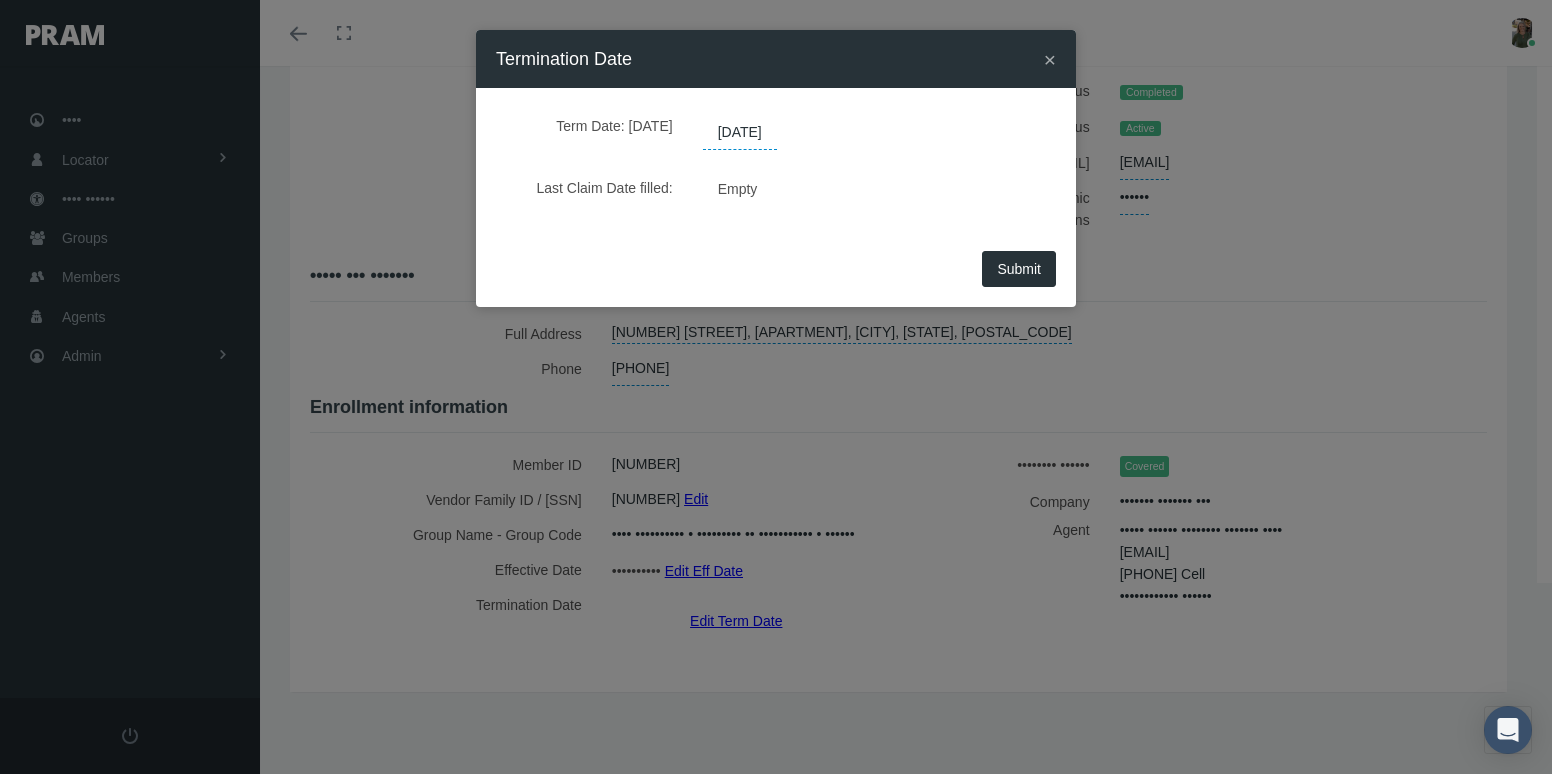 click on "[DATE]" at bounding box center (740, 133) 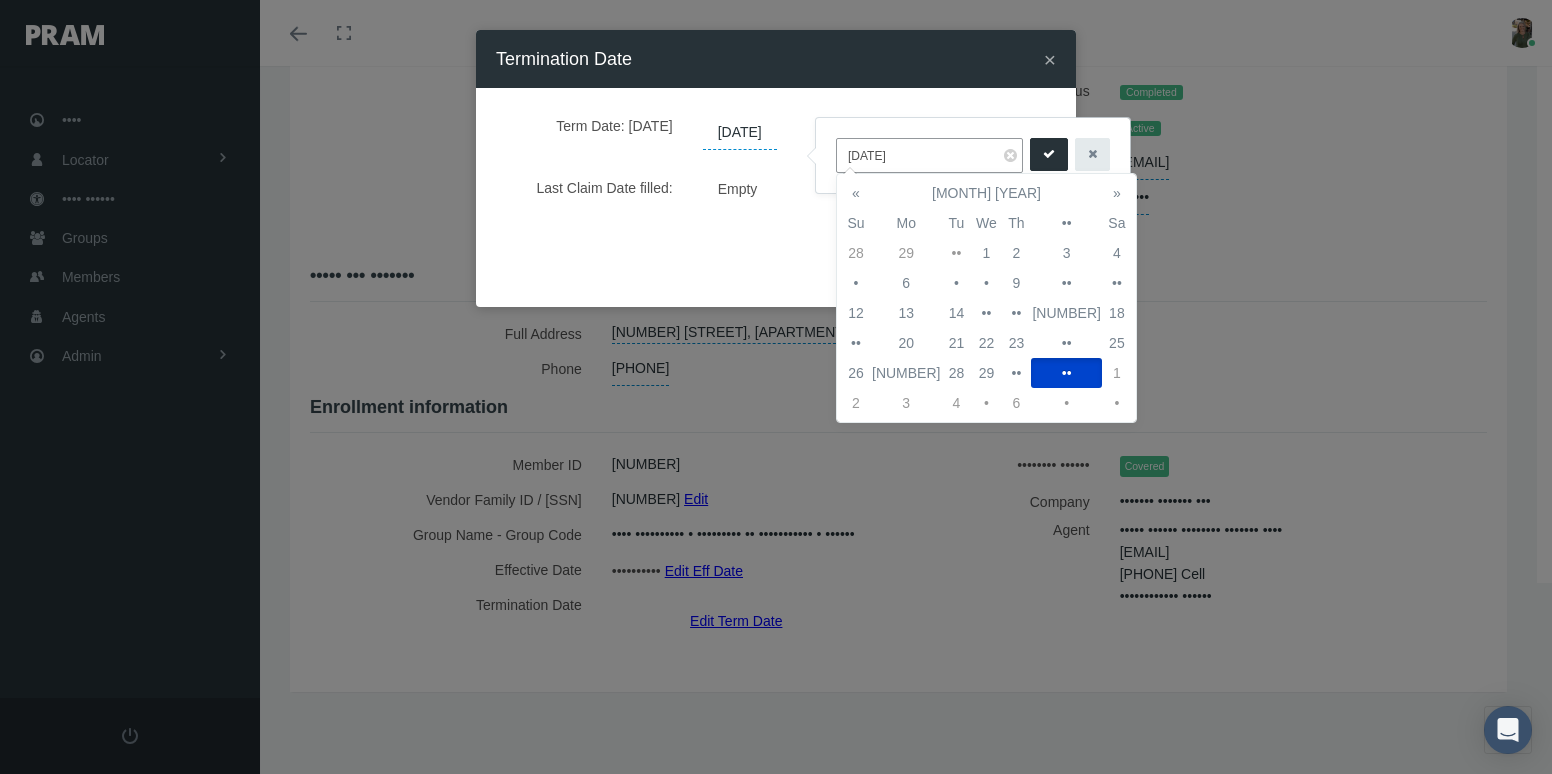 drag, startPoint x: 912, startPoint y: 153, endPoint x: 739, endPoint y: 160, distance: 173.14156 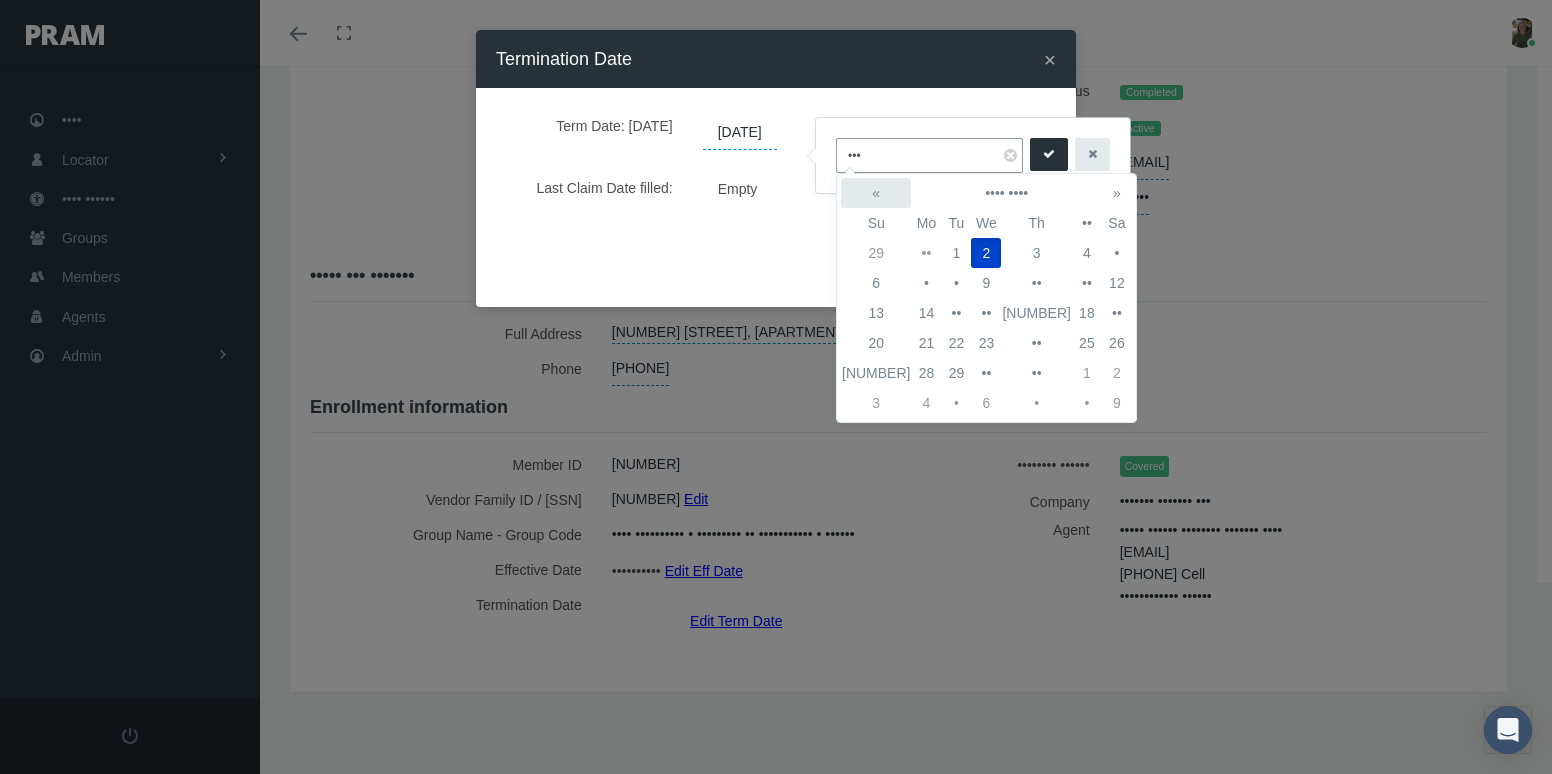 type on "•••" 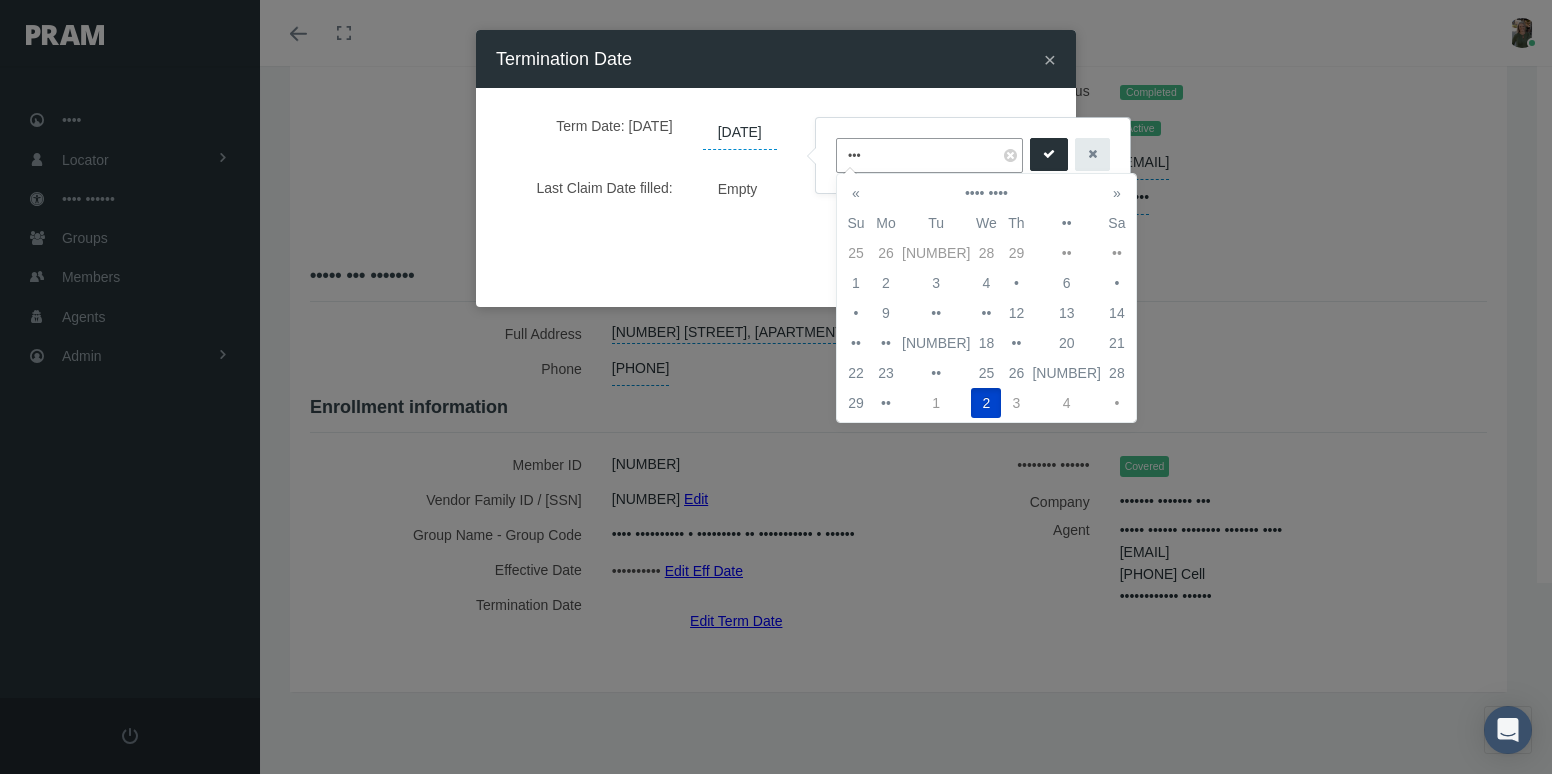 click on "«" at bounding box center [856, 193] 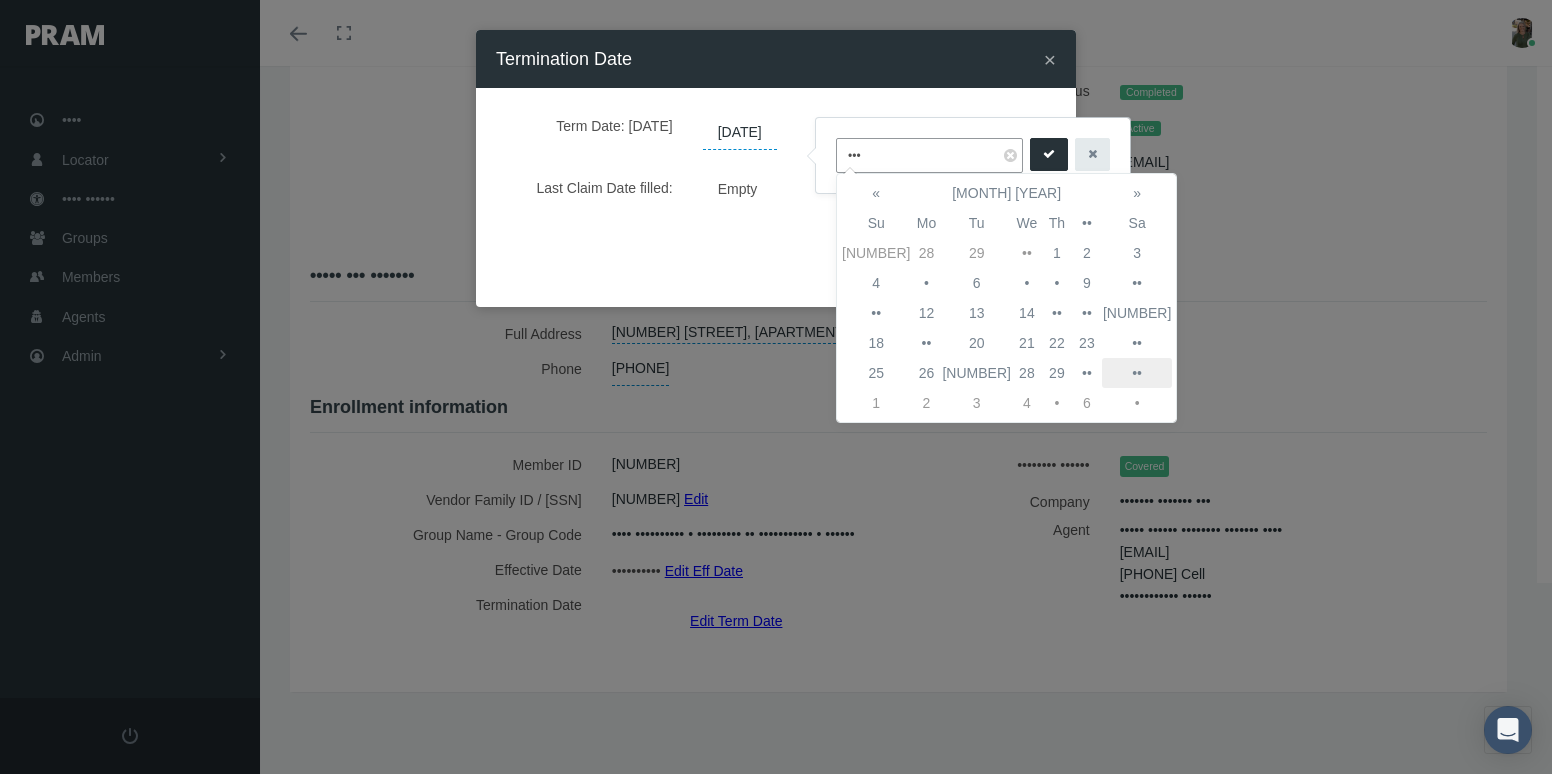 click on "••" at bounding box center [1137, 253] 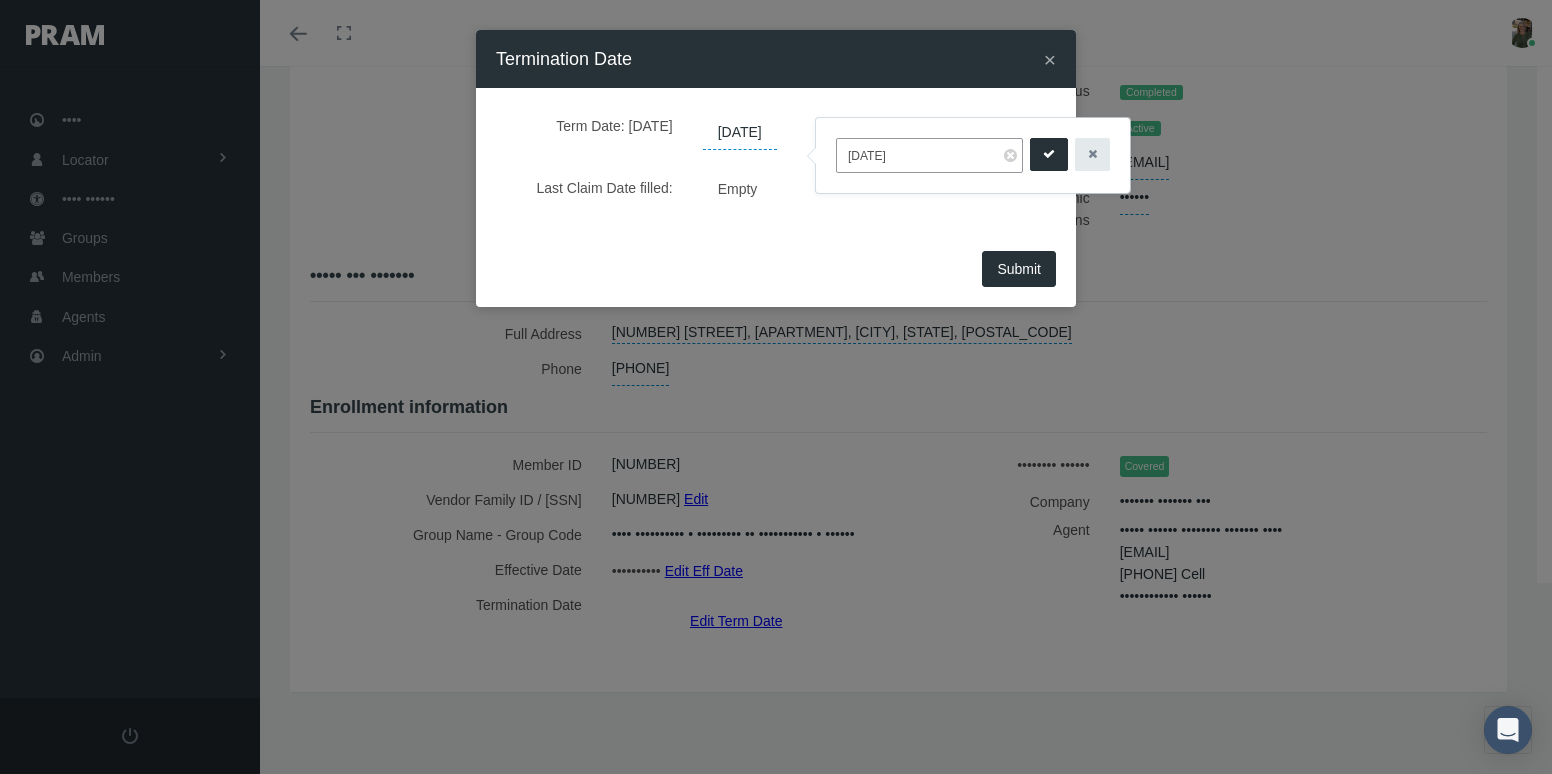 click at bounding box center [1049, 154] 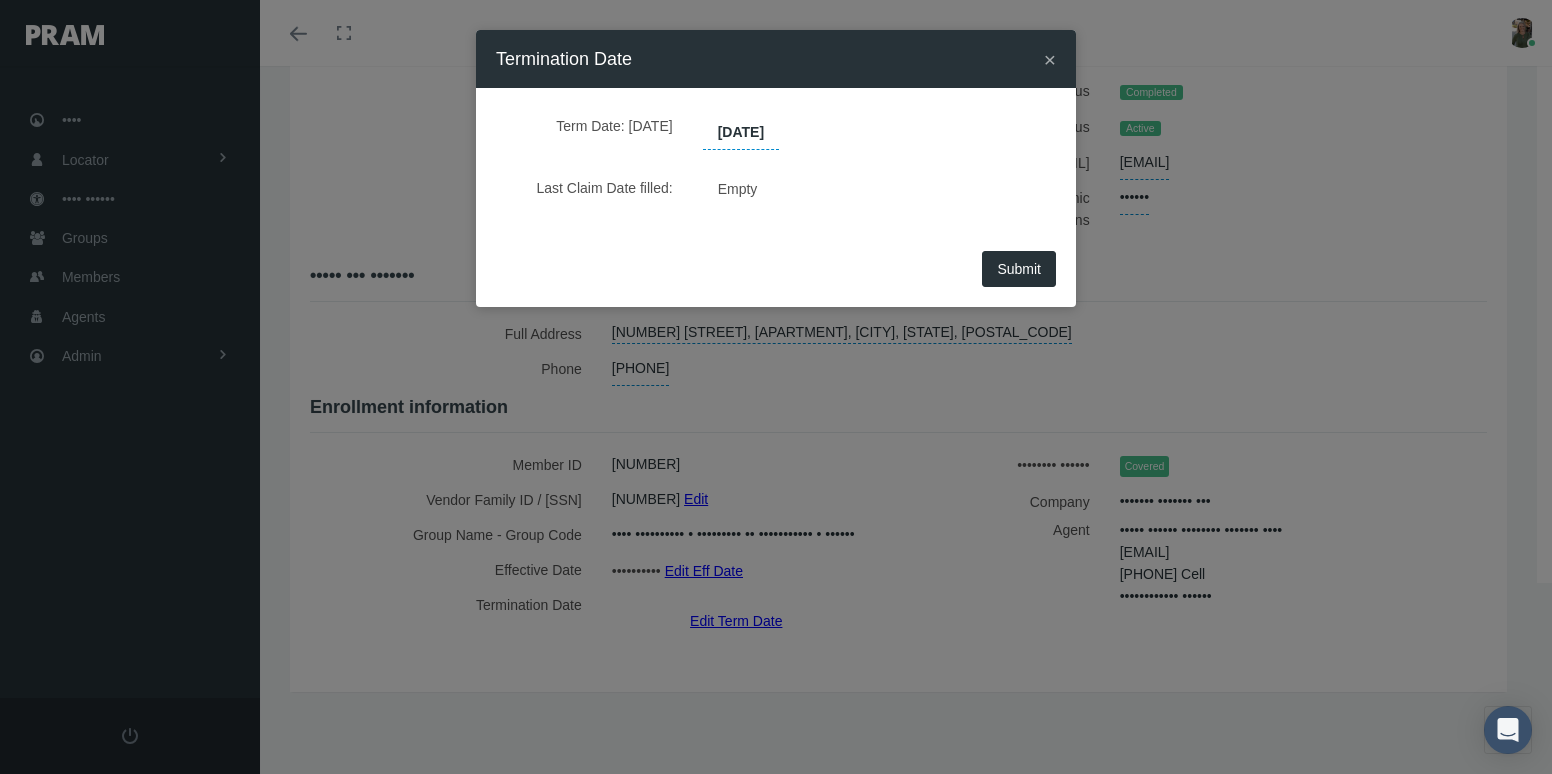 click on "Submit" at bounding box center (1019, 269) 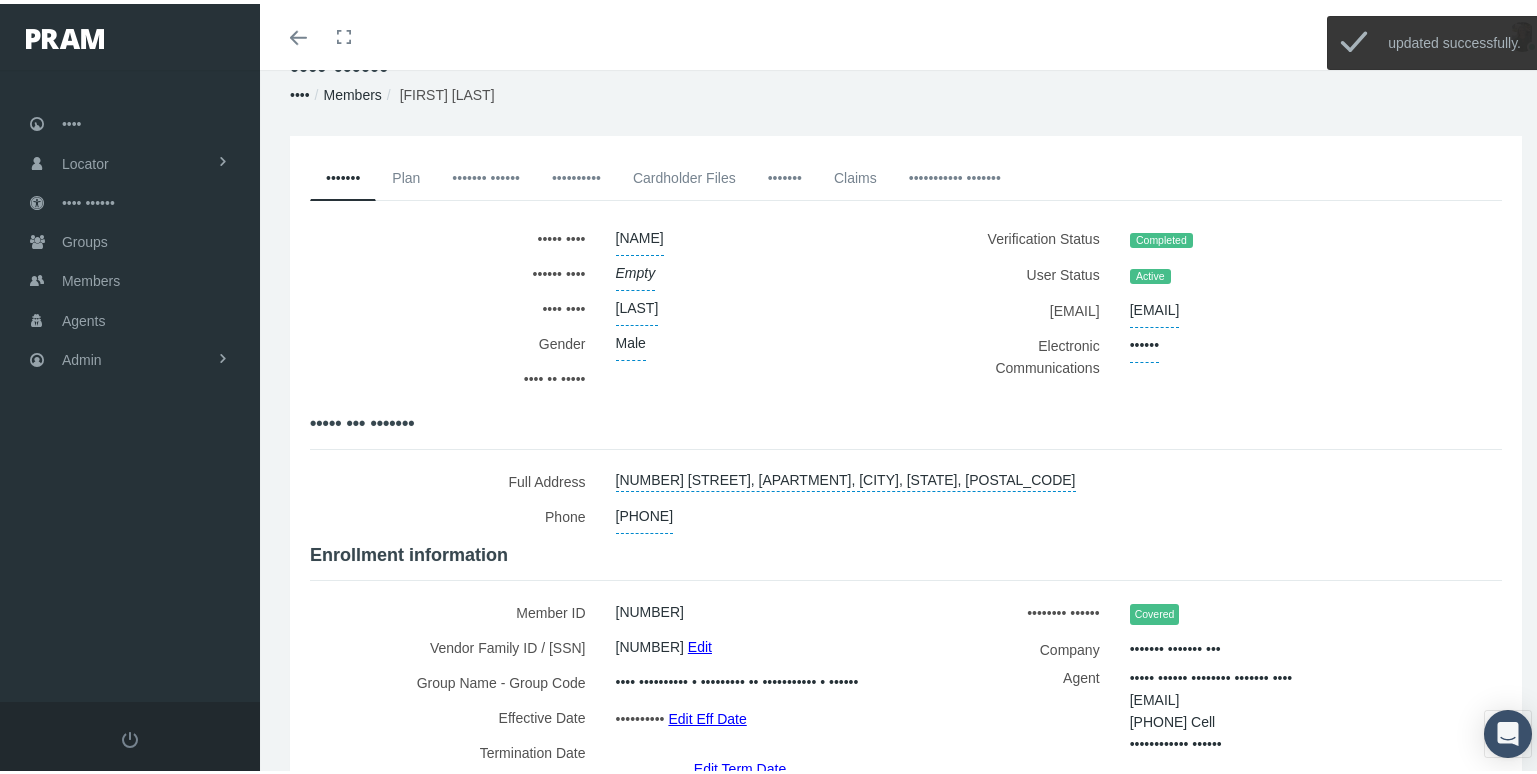 scroll, scrollTop: 0, scrollLeft: 0, axis: both 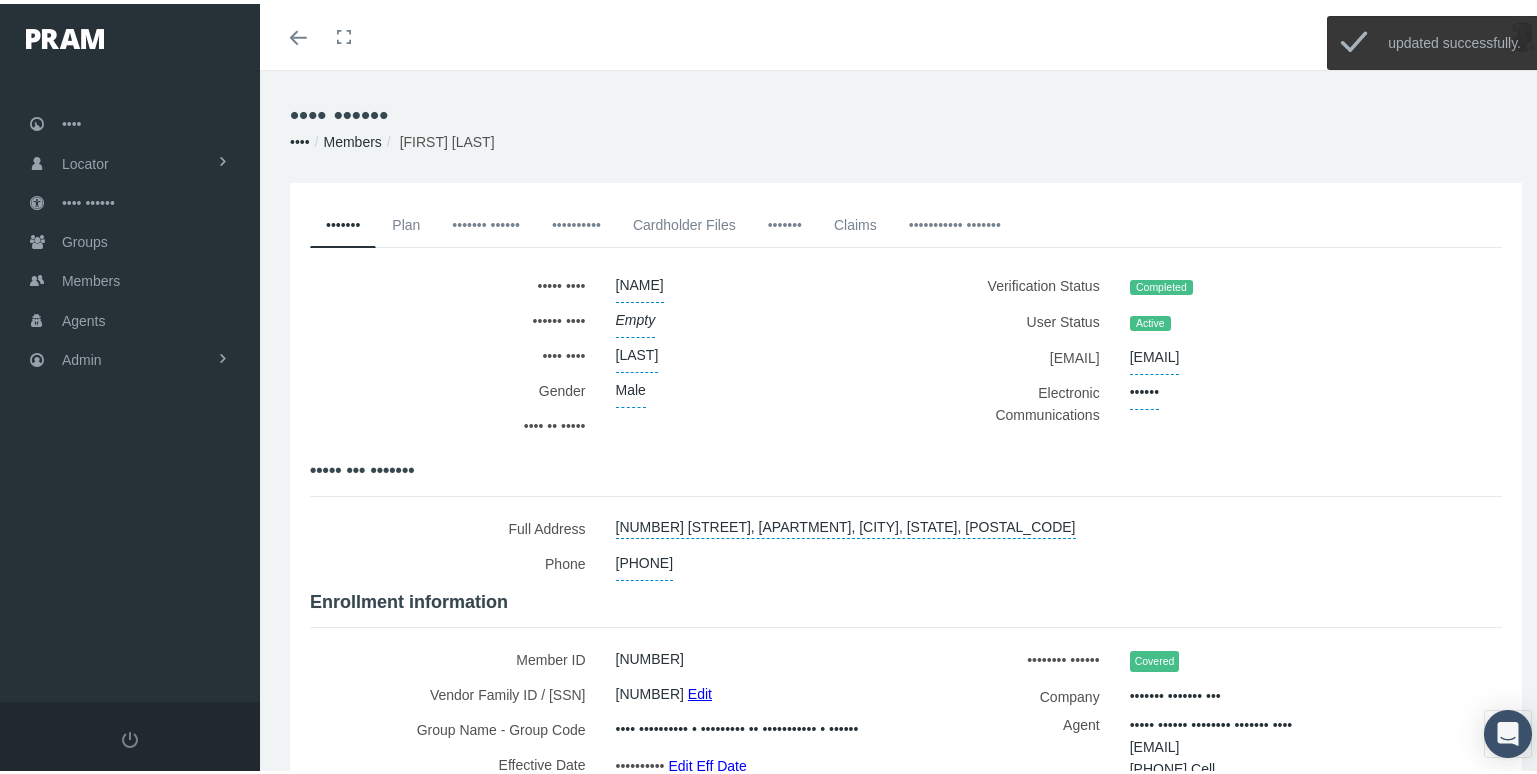 click on "••••••• ••••••" at bounding box center [486, 221] 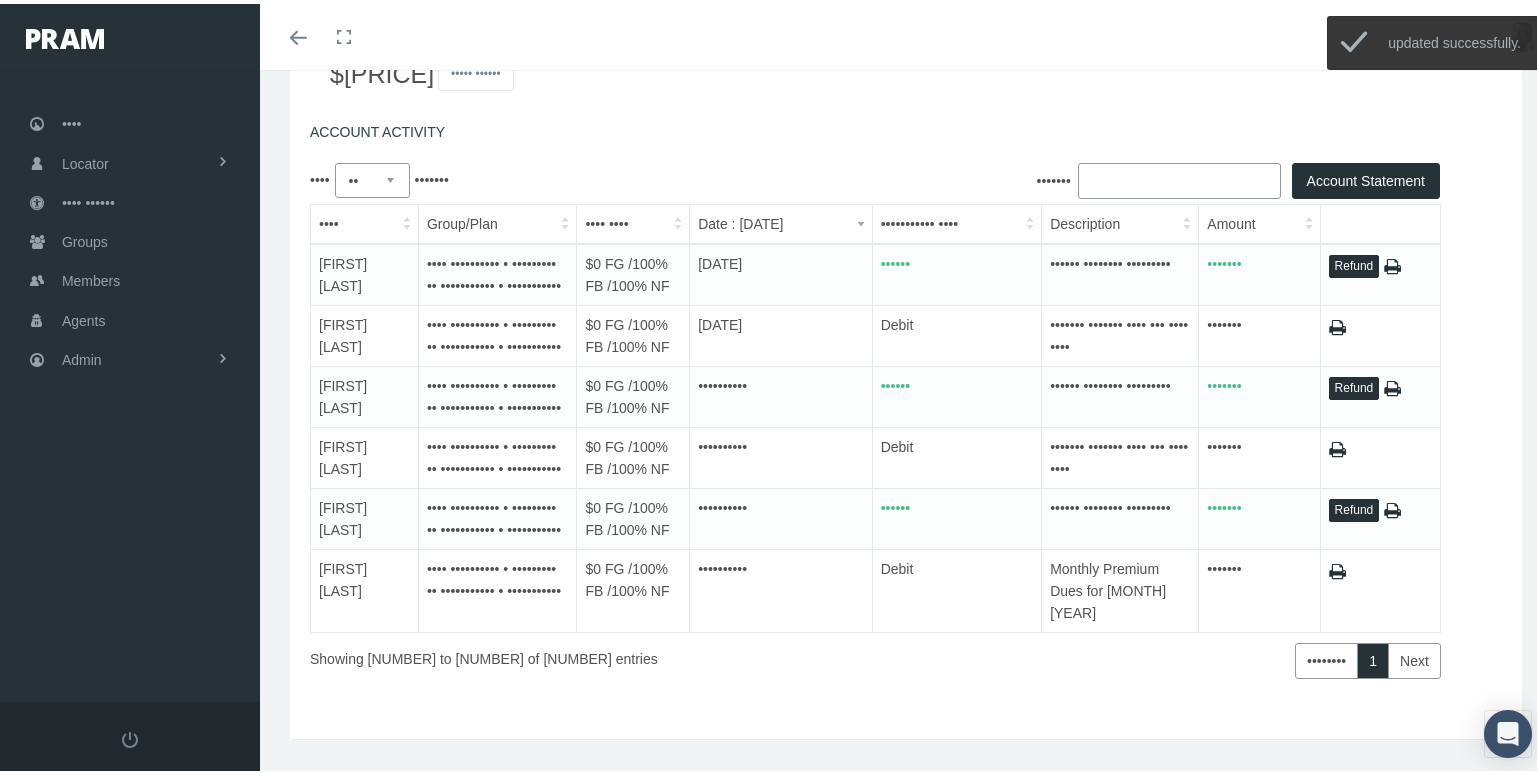 scroll, scrollTop: 400, scrollLeft: 0, axis: vertical 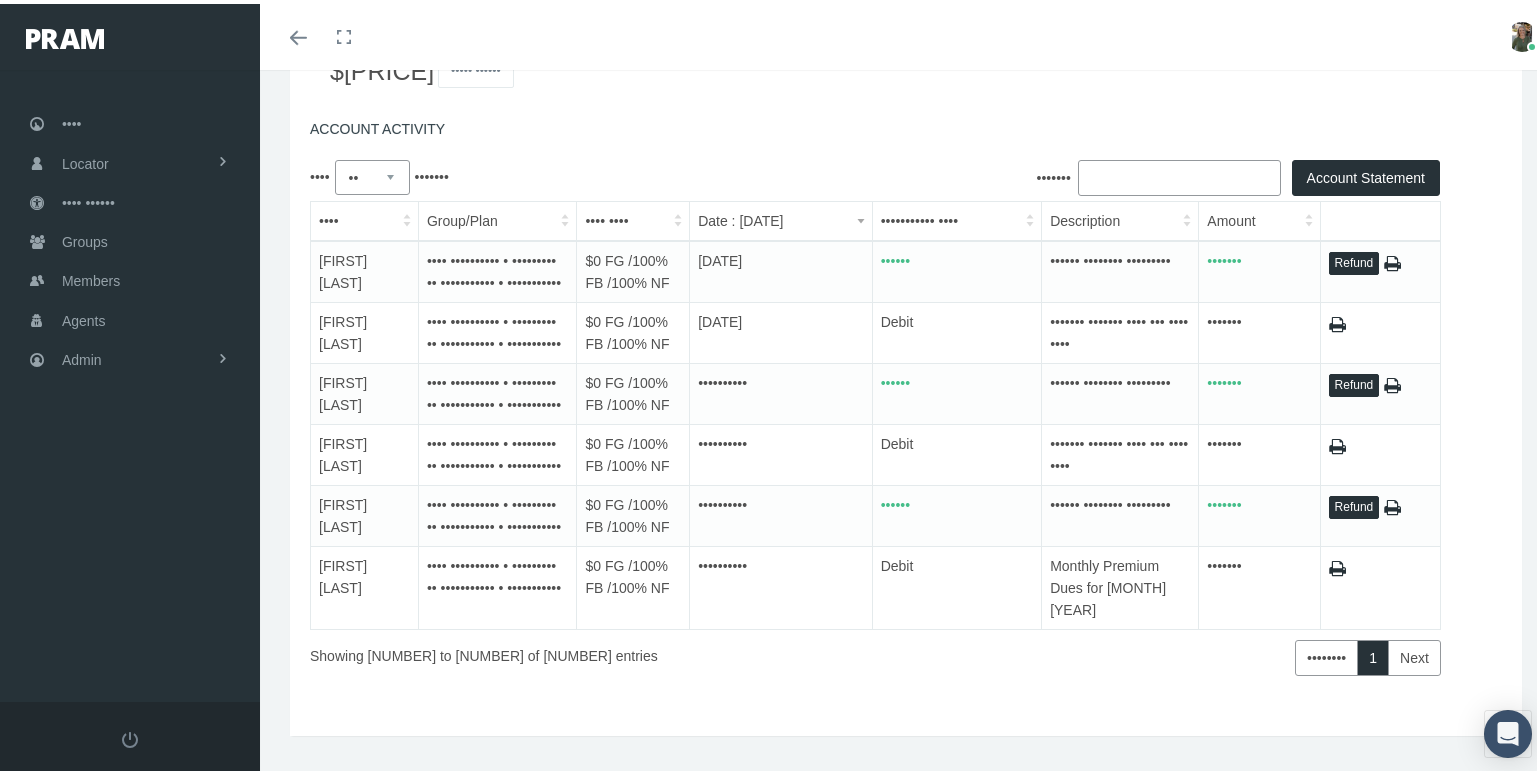 click on "Refund" at bounding box center (1354, 259) 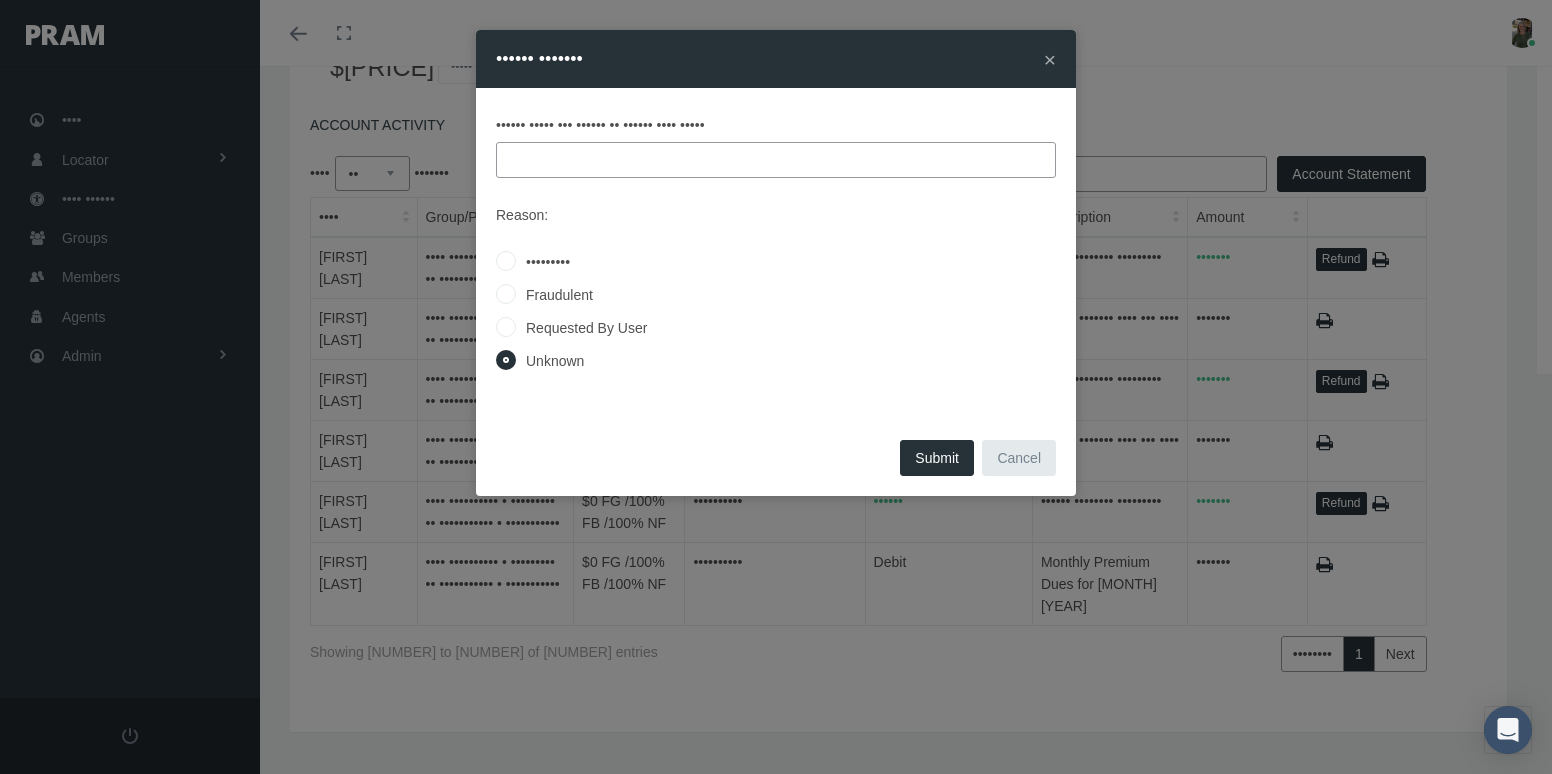 click on "Requested By User" at bounding box center (506, 326) 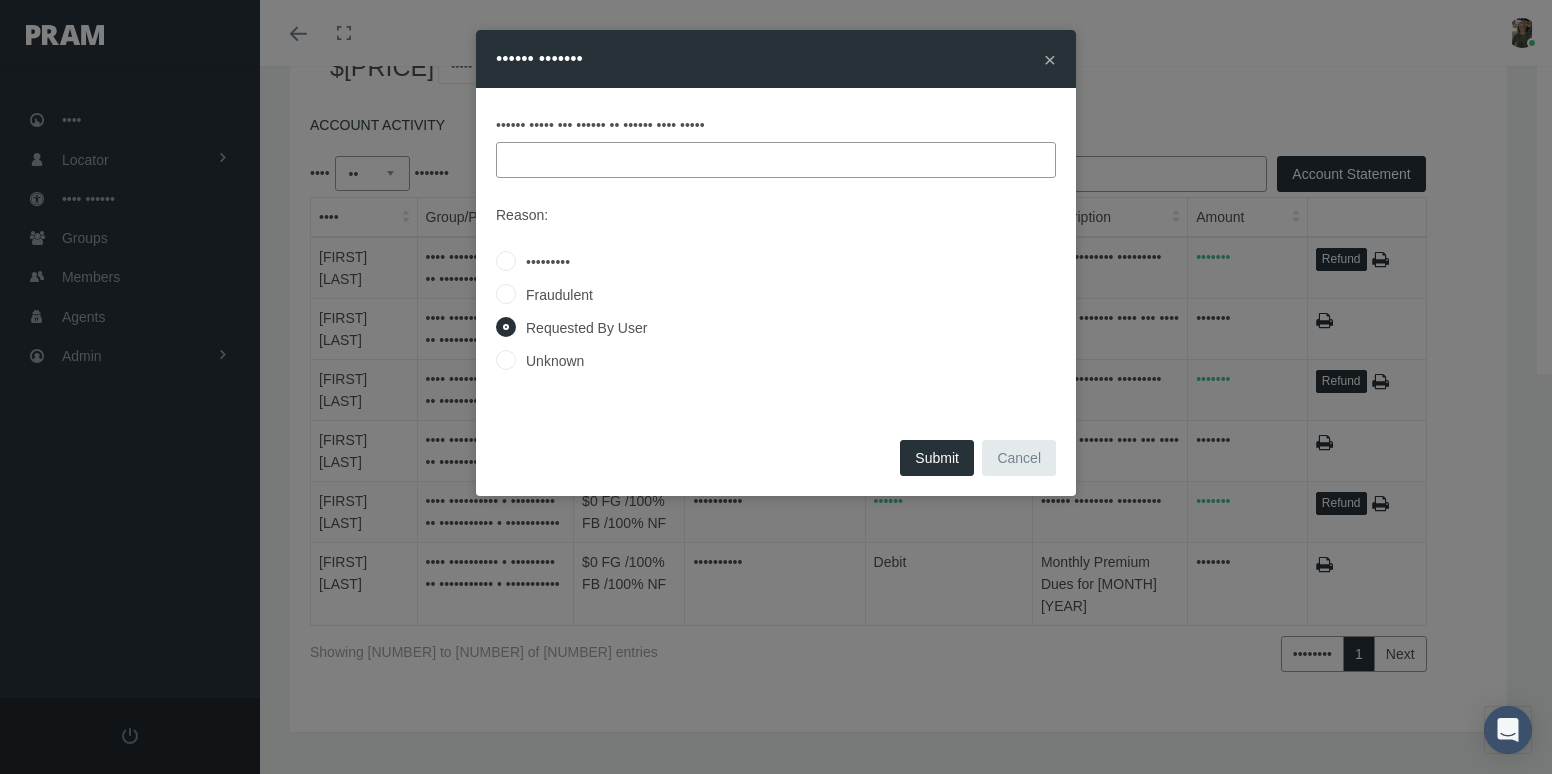 click at bounding box center (776, 160) 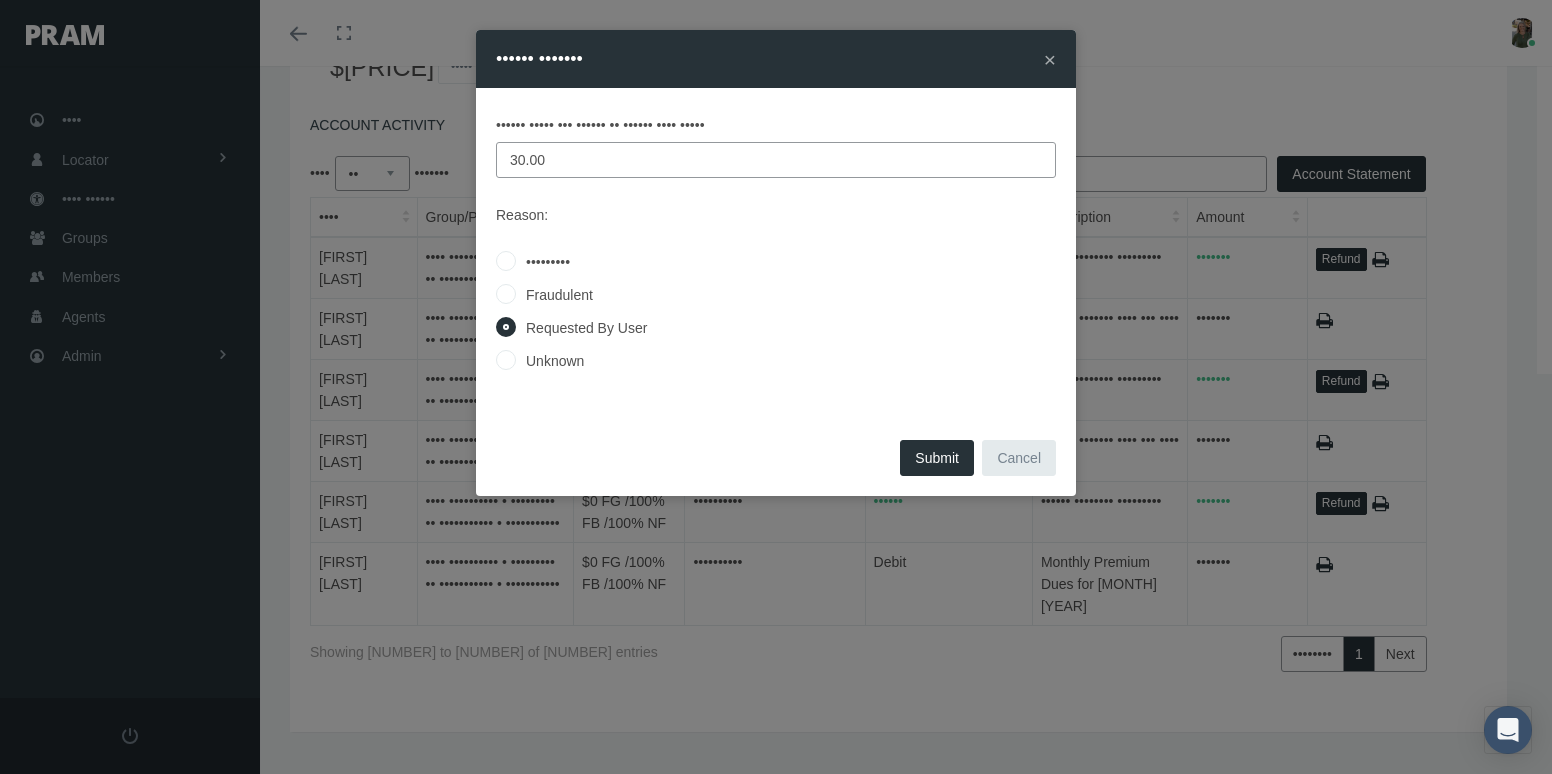 type on "30.00" 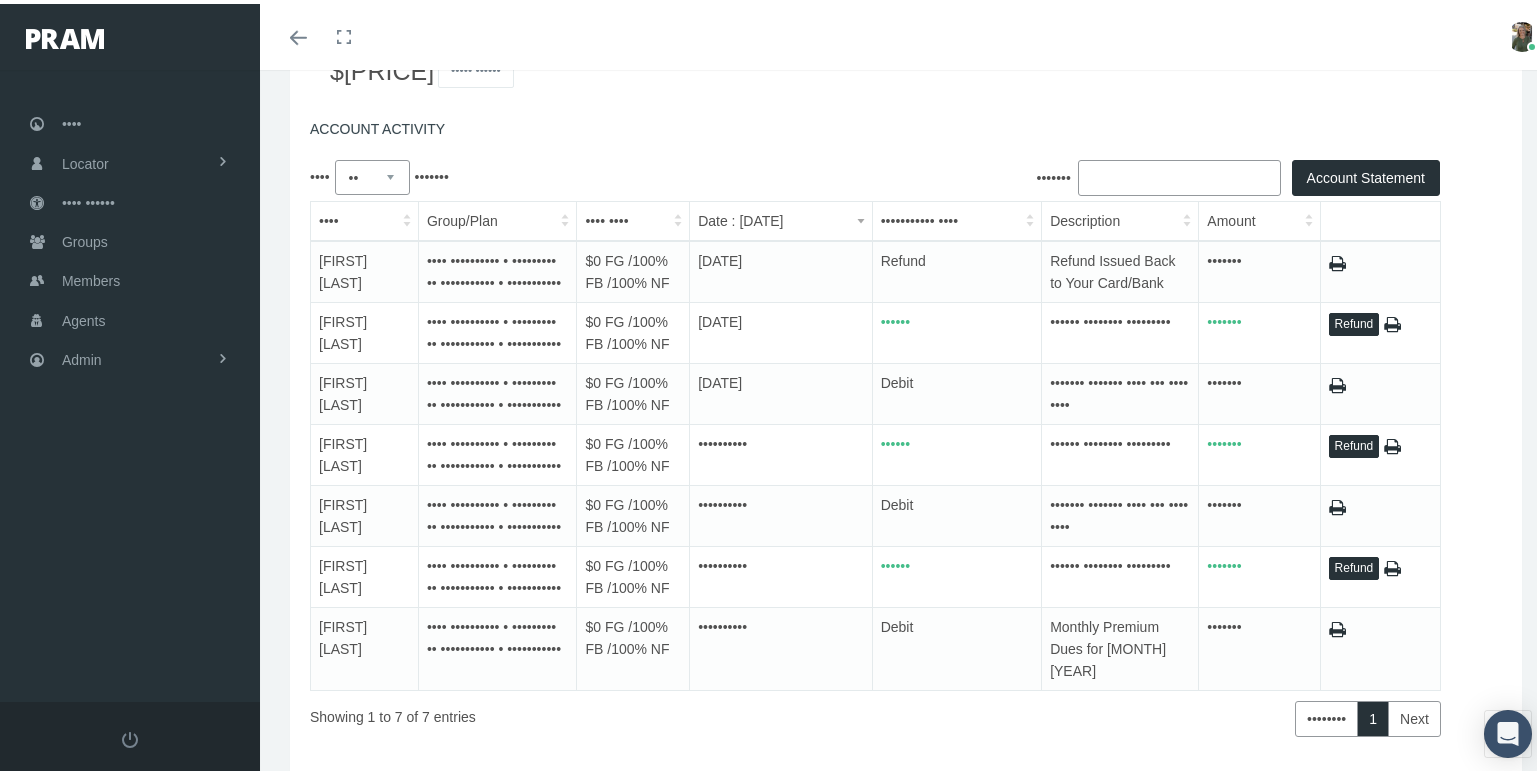 click on "Refund" at bounding box center (1354, 320) 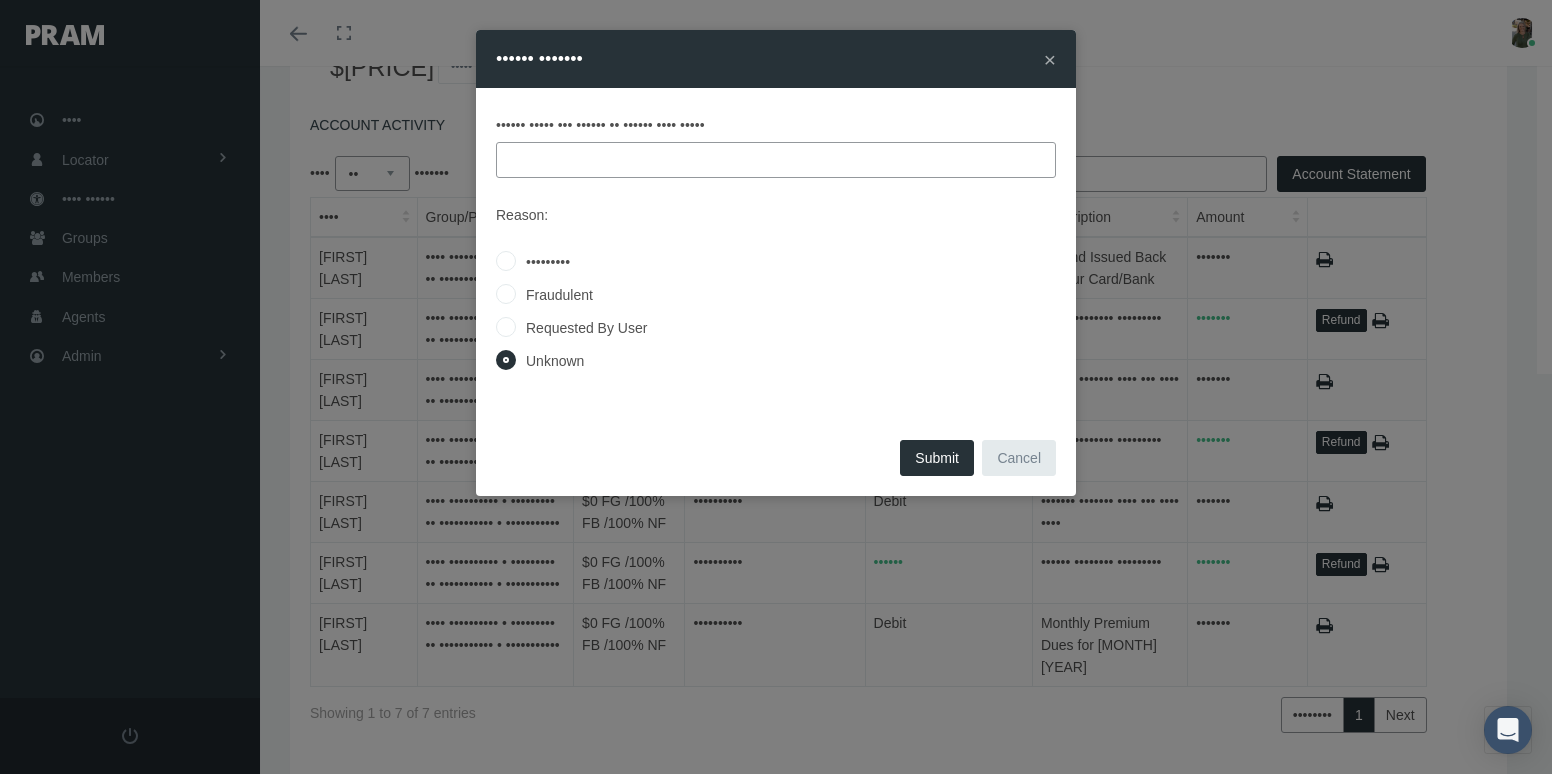 click on "Requested By User" at bounding box center (506, 326) 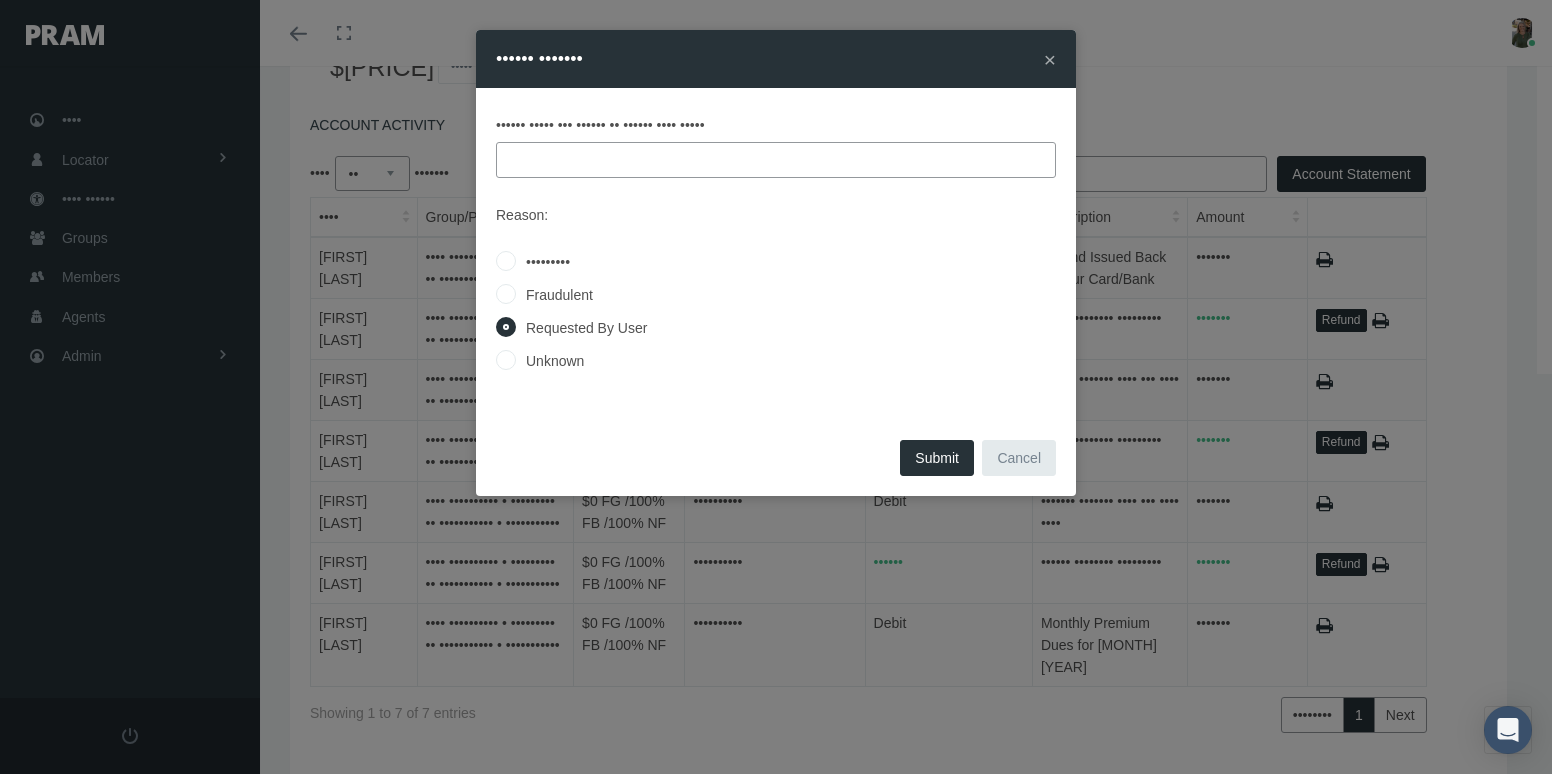 click at bounding box center (776, 160) 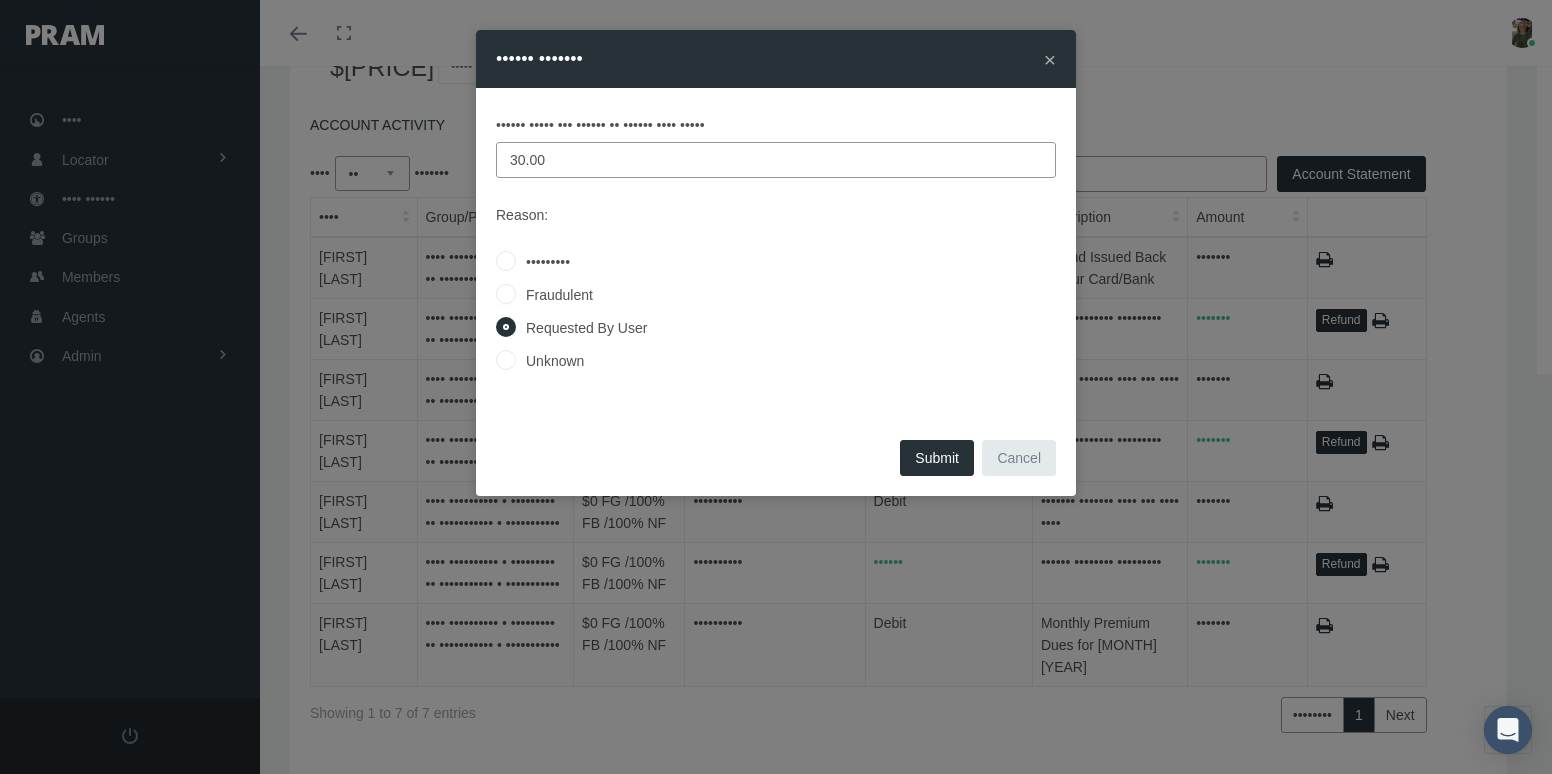 type on "30.00" 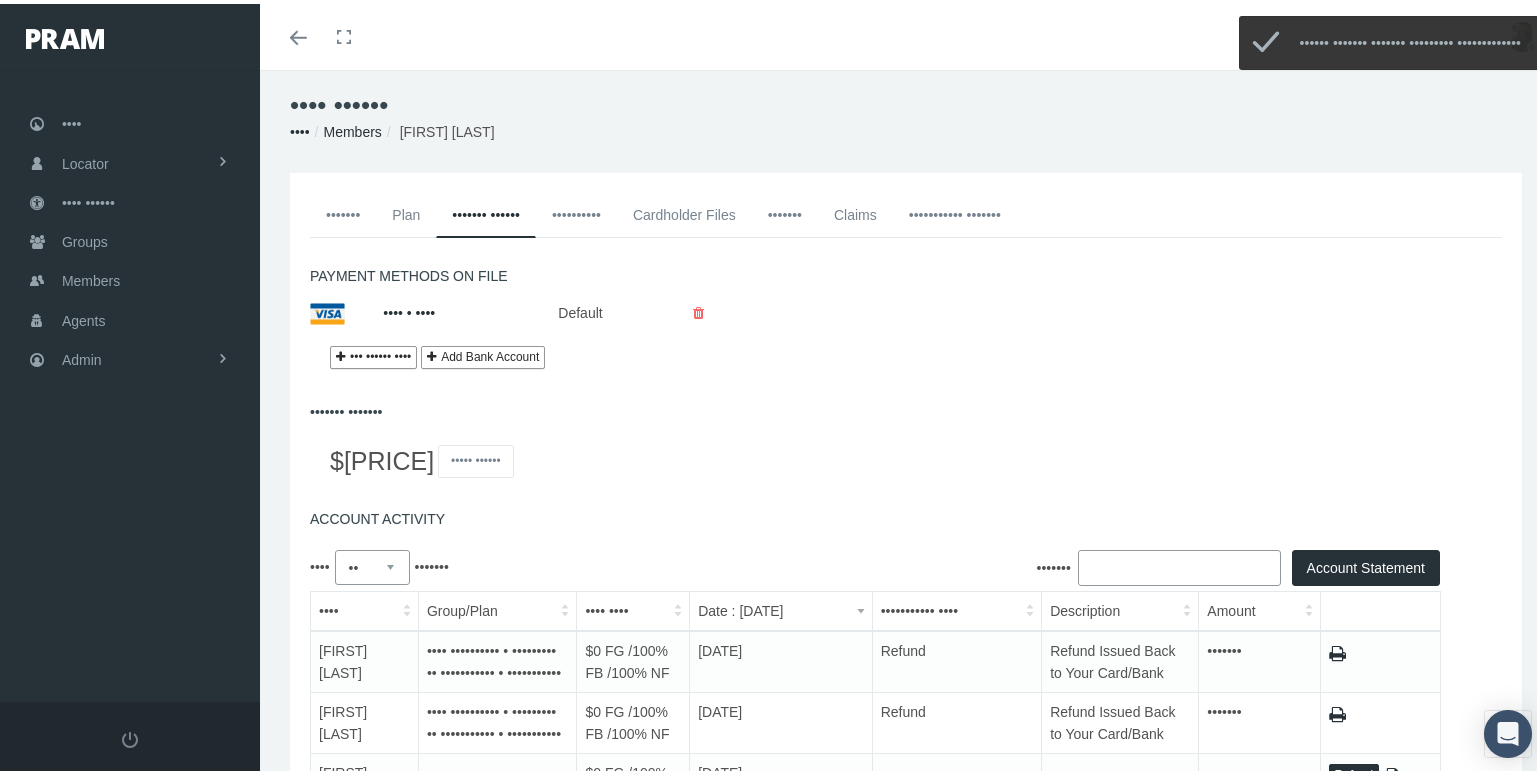 scroll, scrollTop: 0, scrollLeft: 0, axis: both 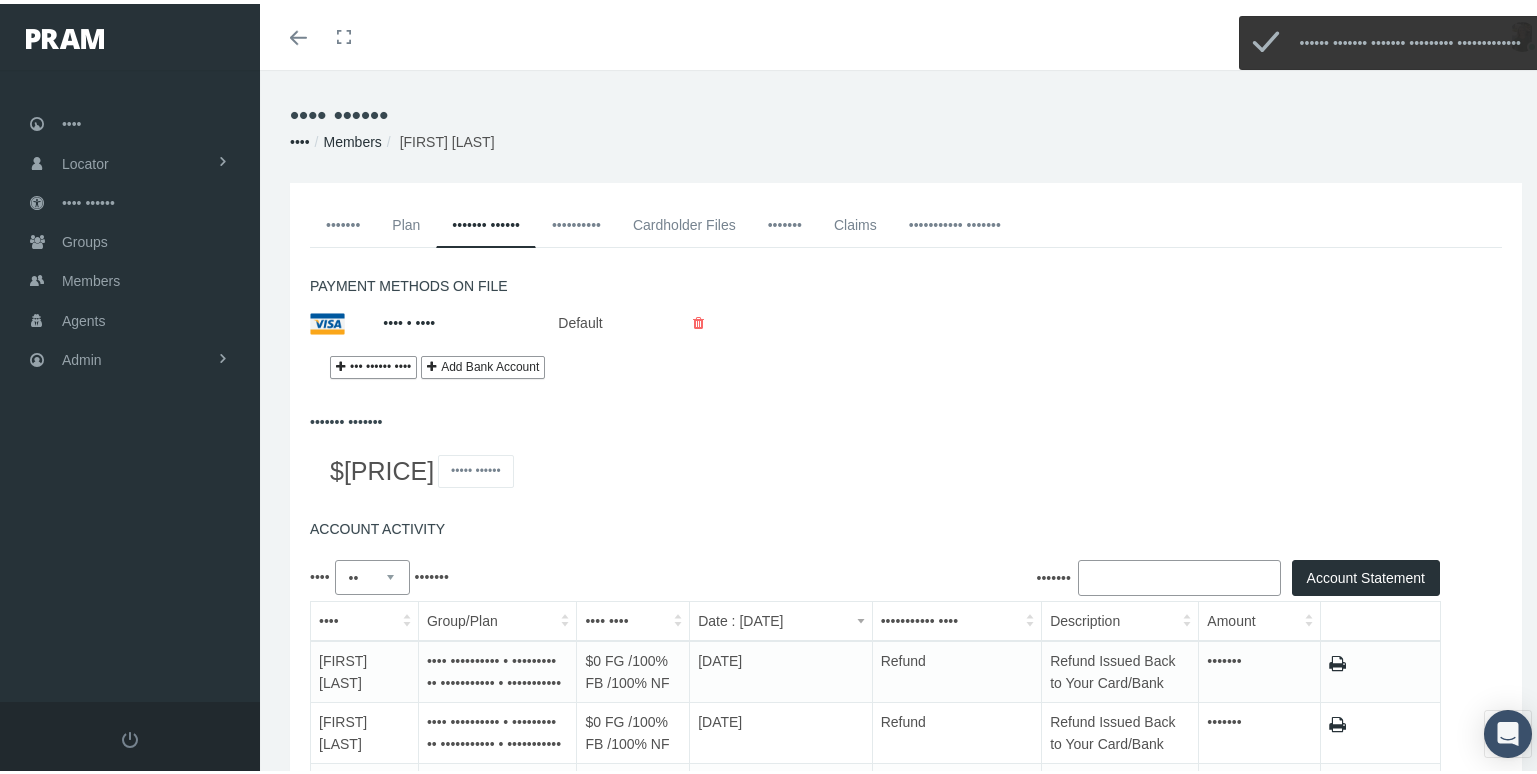 click on "•••••••" at bounding box center [785, 221] 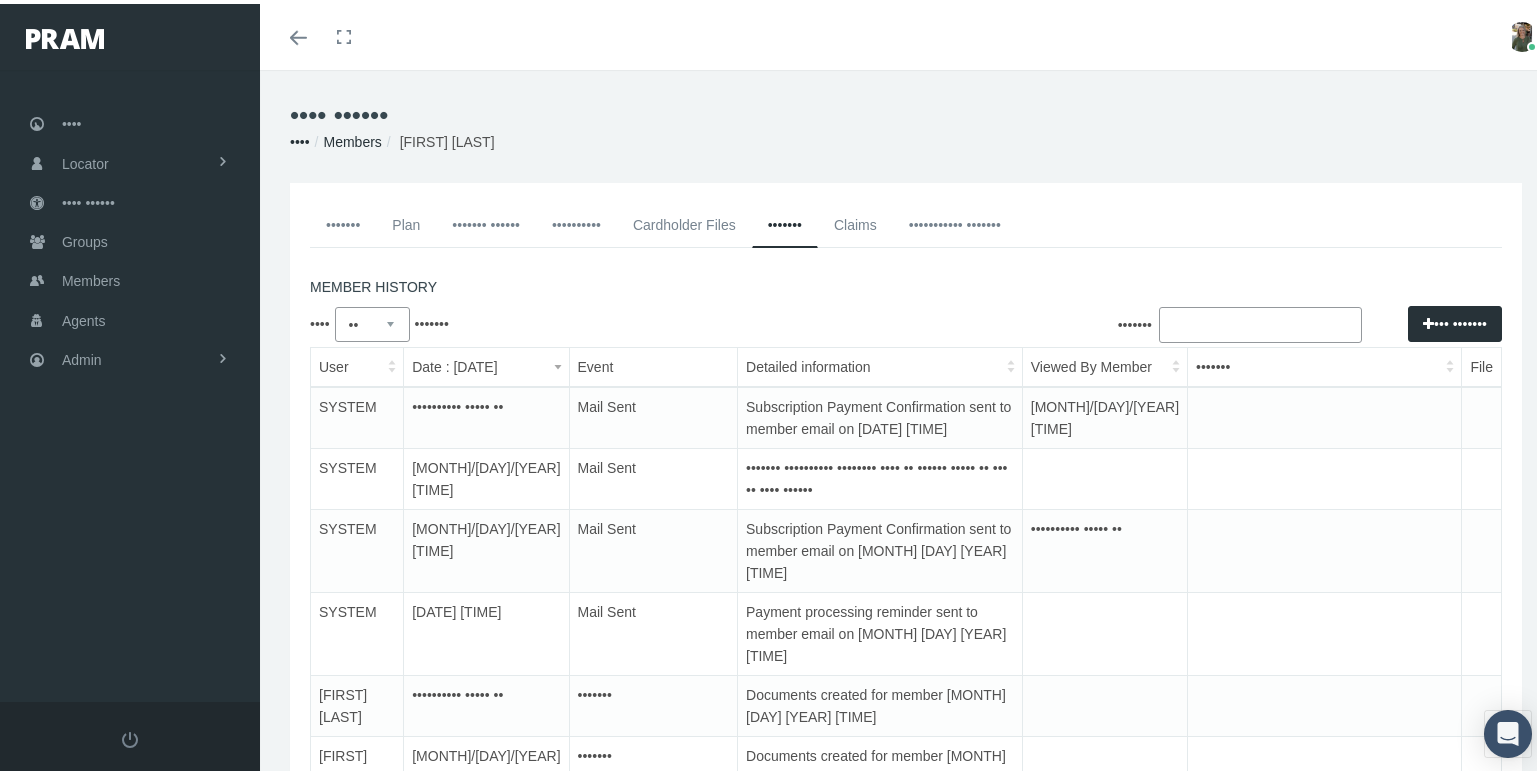 click at bounding box center (1428, 320) 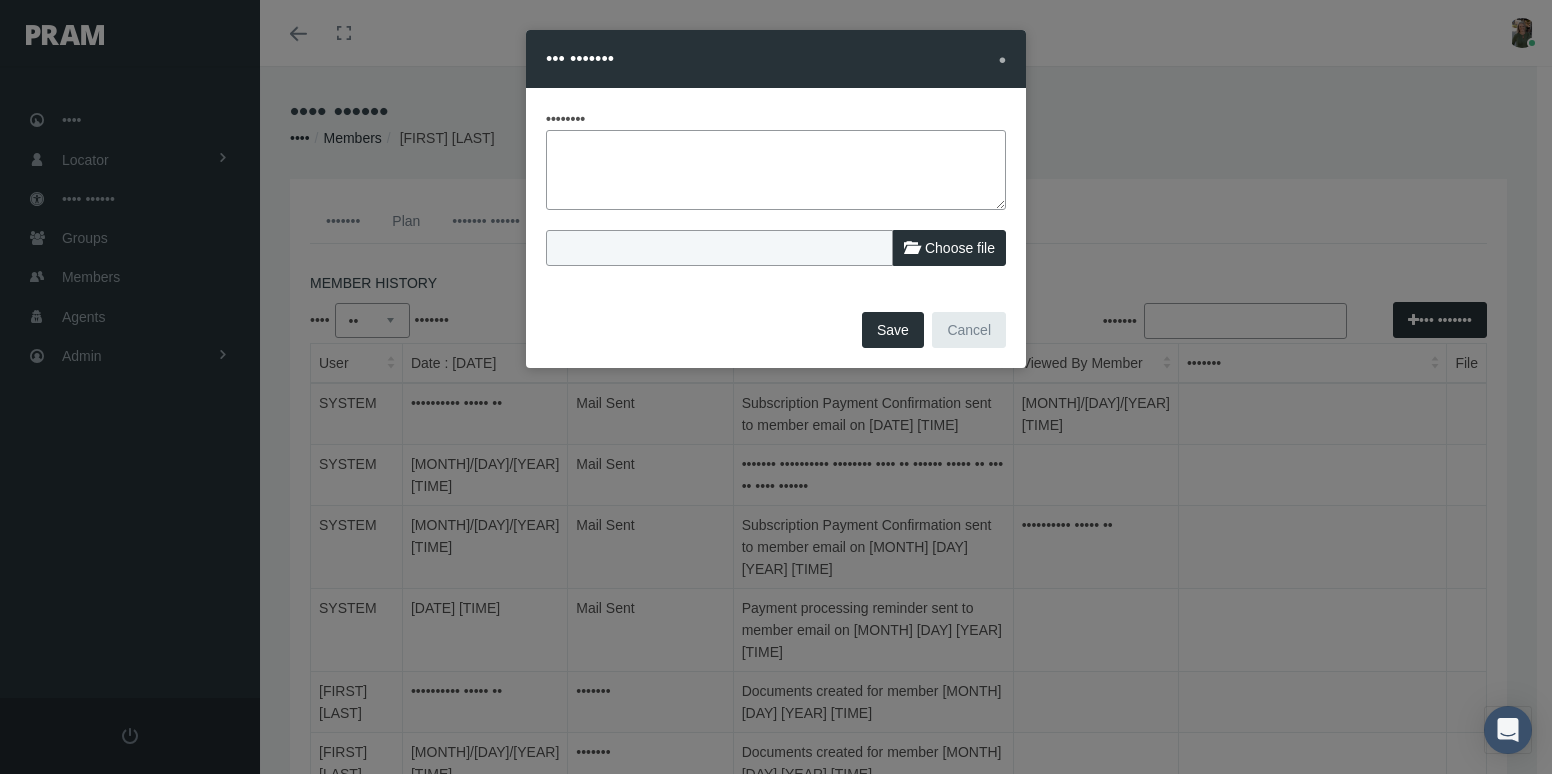 click at bounding box center [776, 170] 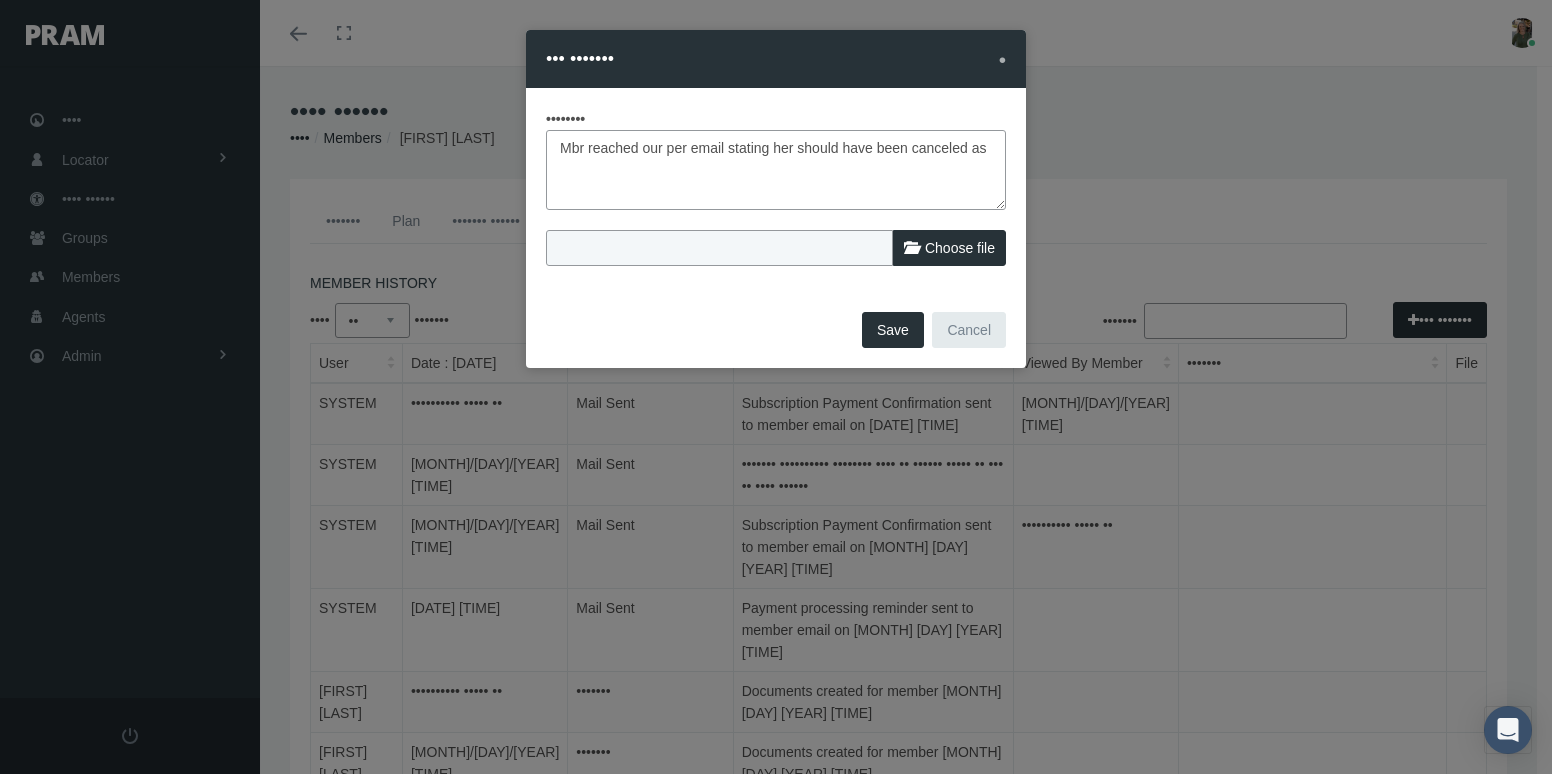 click on "Mbr reached our per email stating her should have been canceled as" at bounding box center [776, 170] 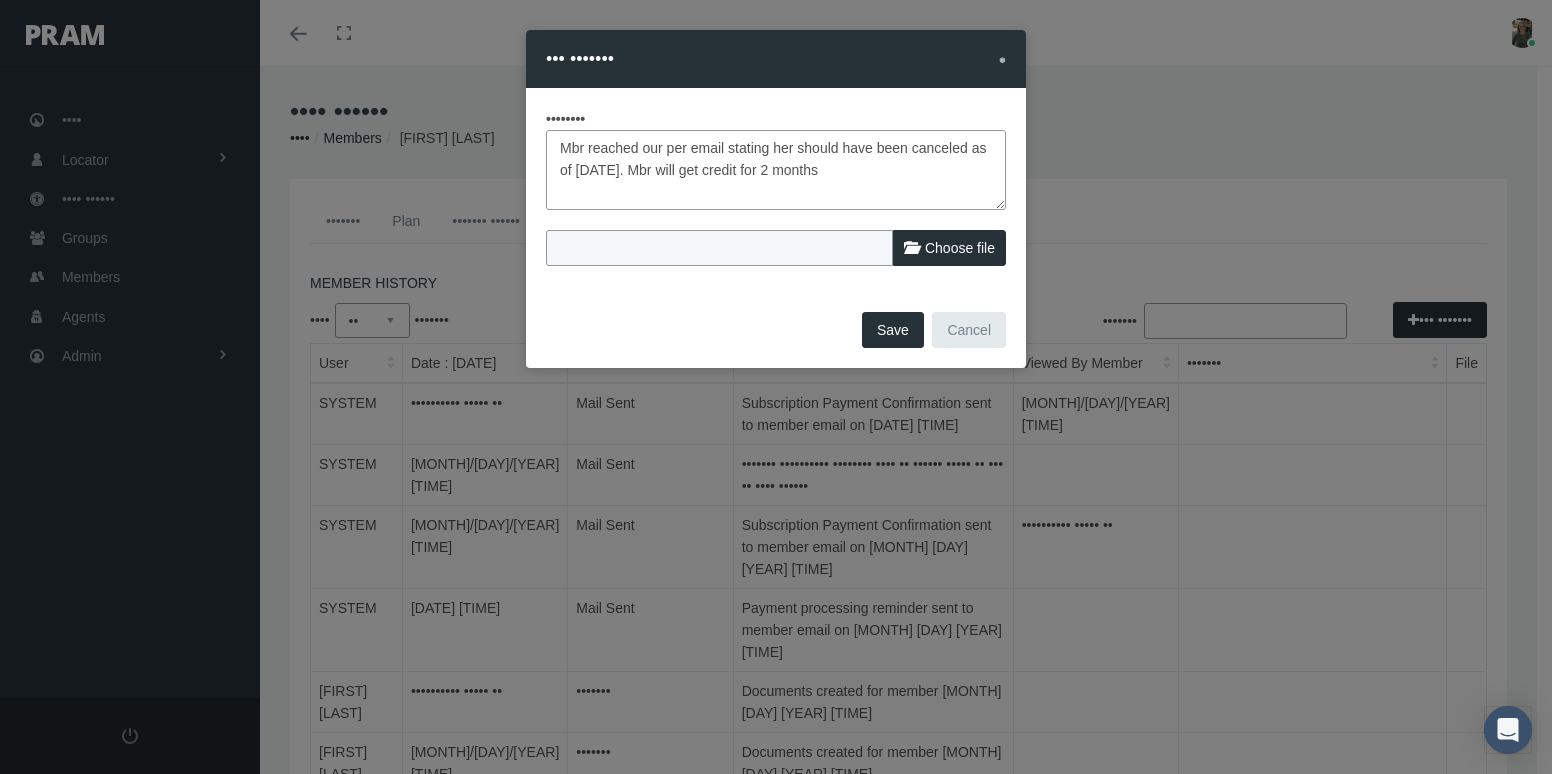 type on "Mbr reached our per email stating her should have been canceled as of [DATE]. Mbr will get credit for 2 months" 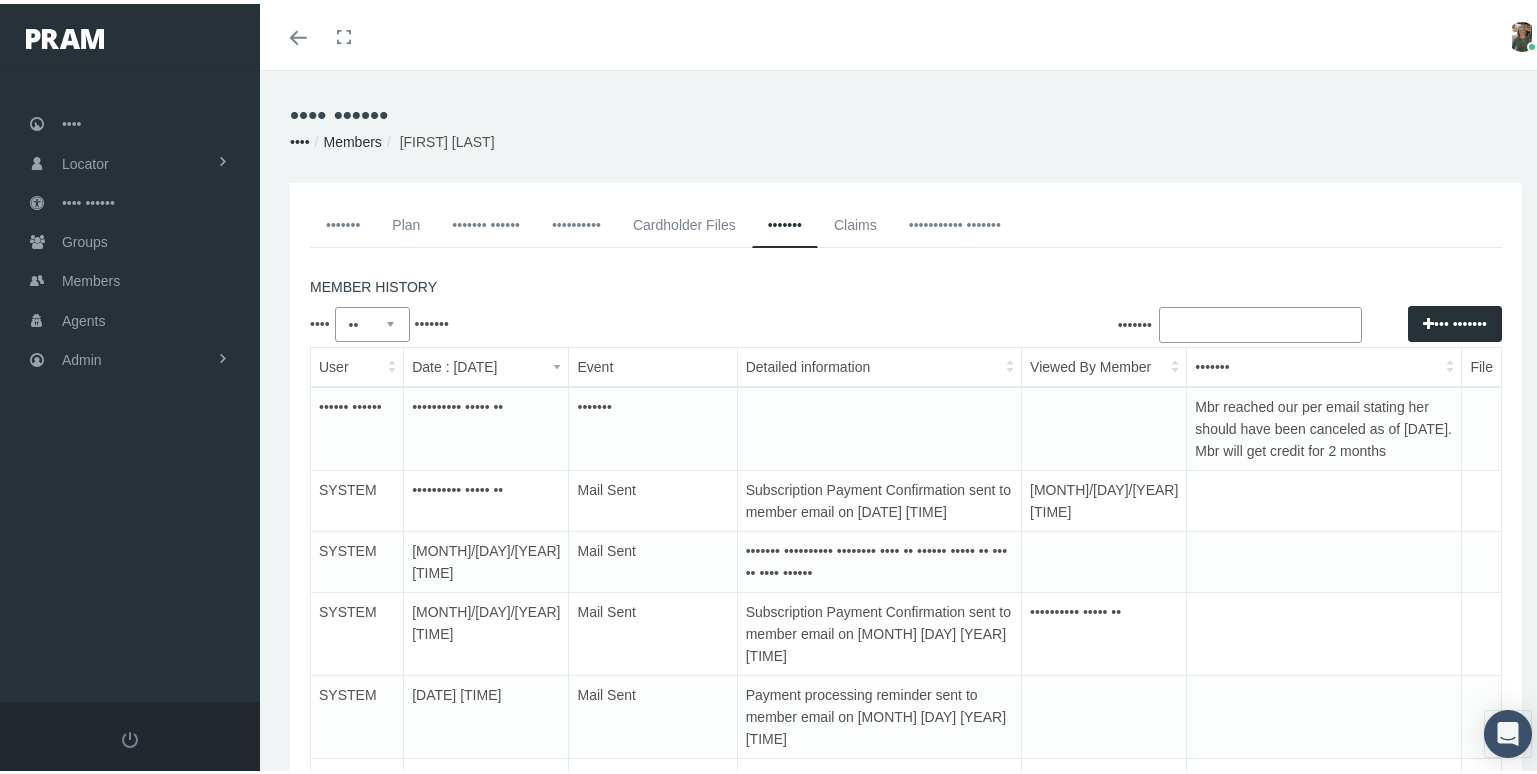 click on "•••••••" at bounding box center (343, 221) 